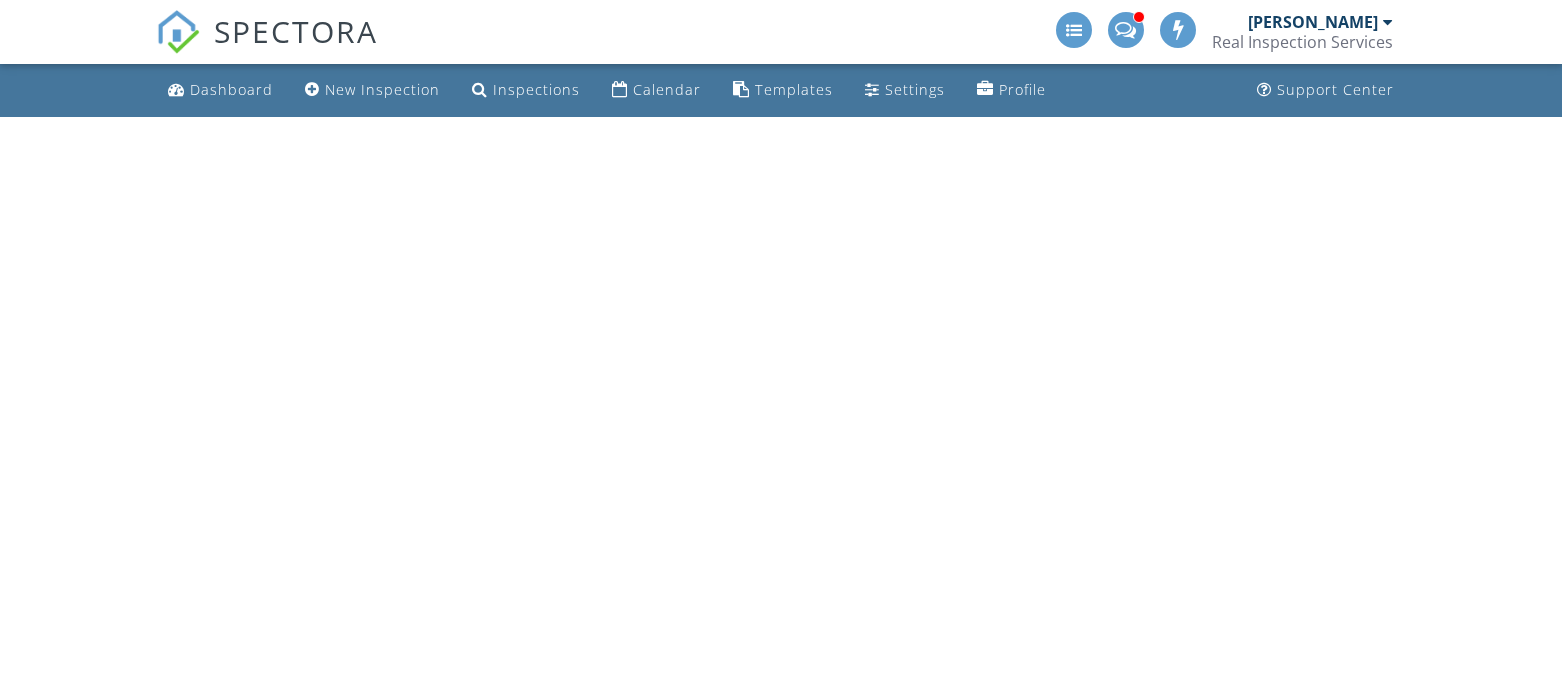 scroll, scrollTop: 0, scrollLeft: 0, axis: both 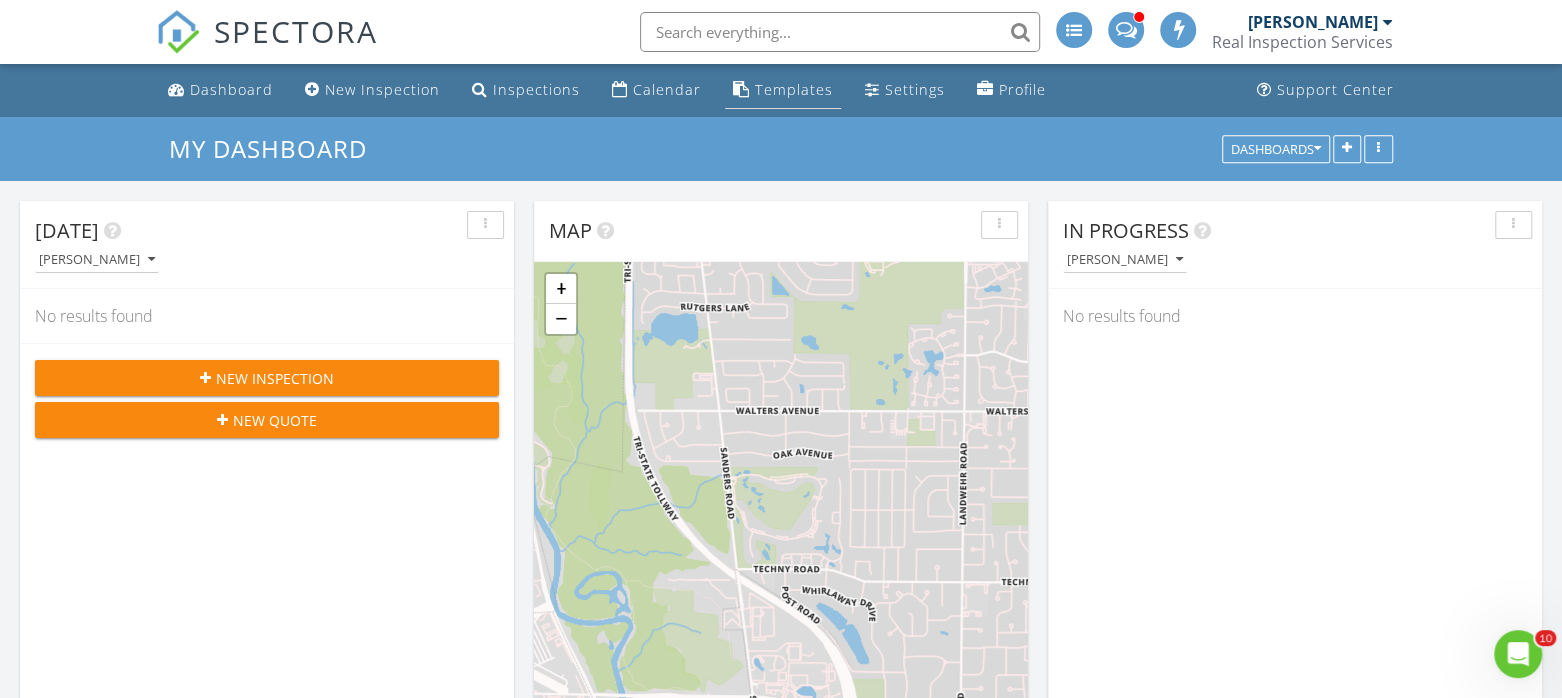 click on "Templates" at bounding box center [794, 89] 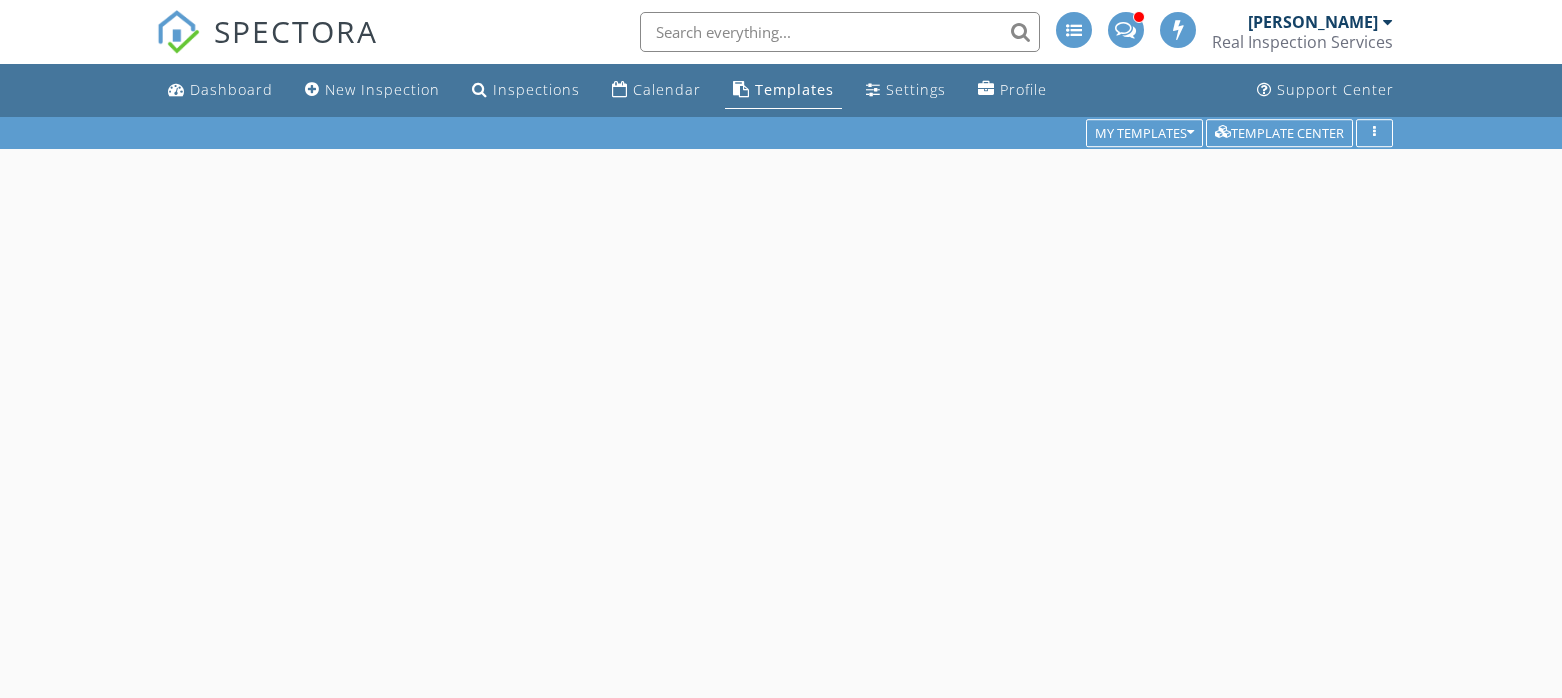scroll, scrollTop: 0, scrollLeft: 0, axis: both 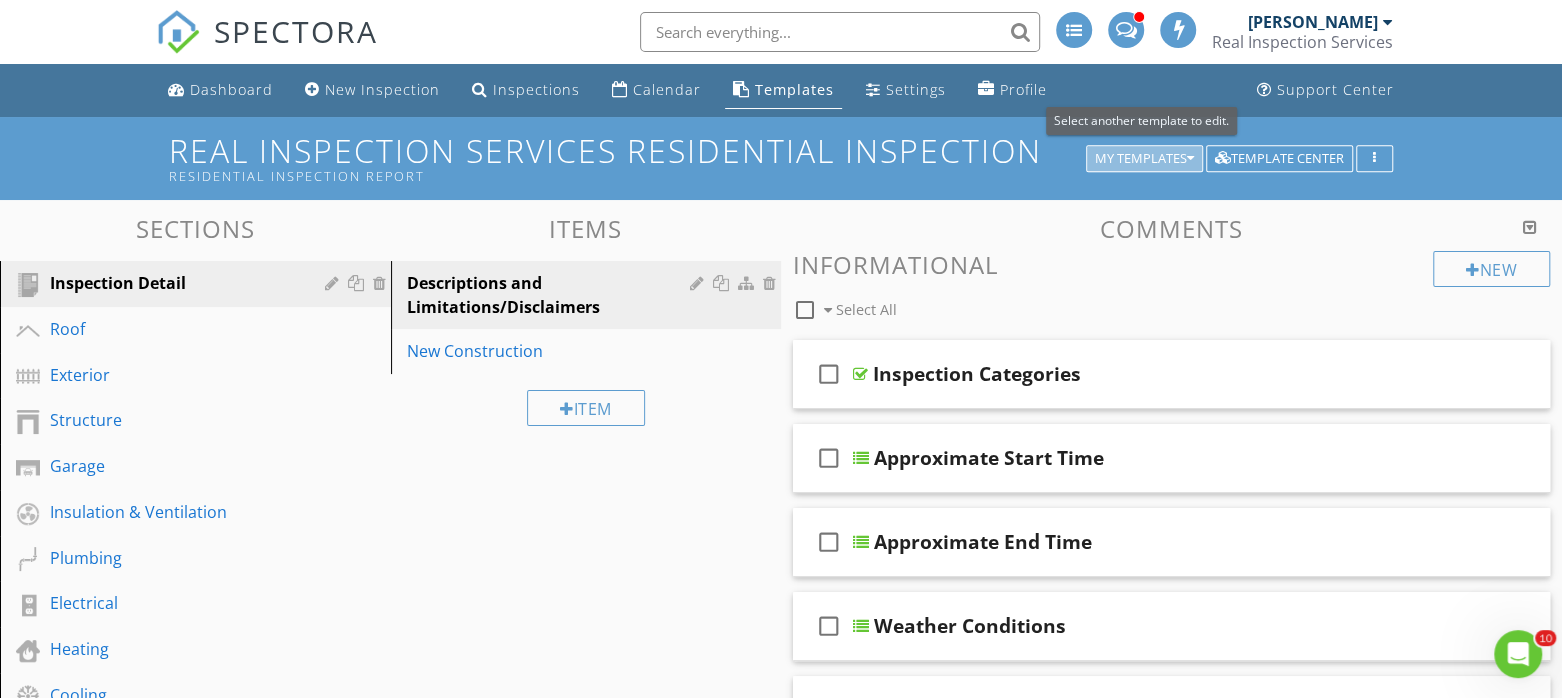 click on "My Templates" at bounding box center [1144, 159] 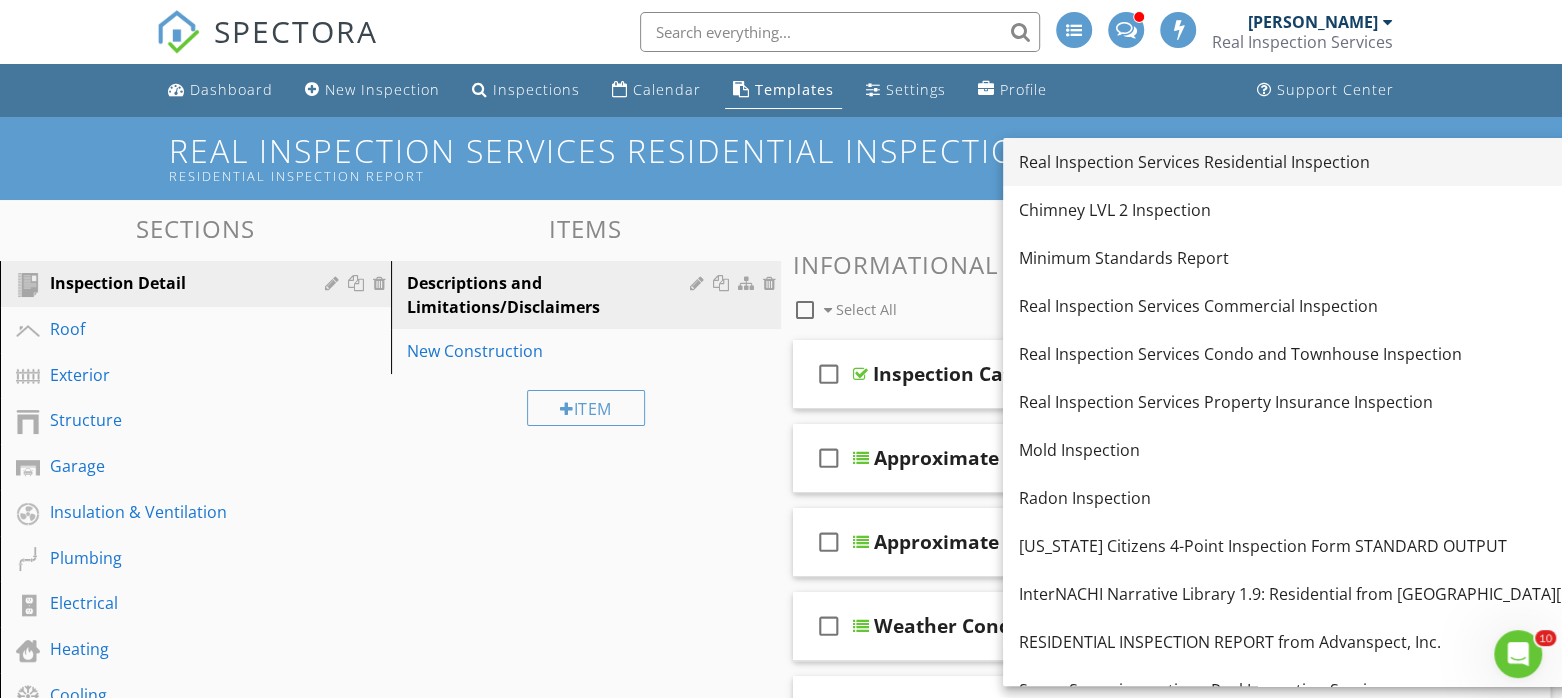 click on "Real Inspection Services Residential Inspection" at bounding box center (1349, 162) 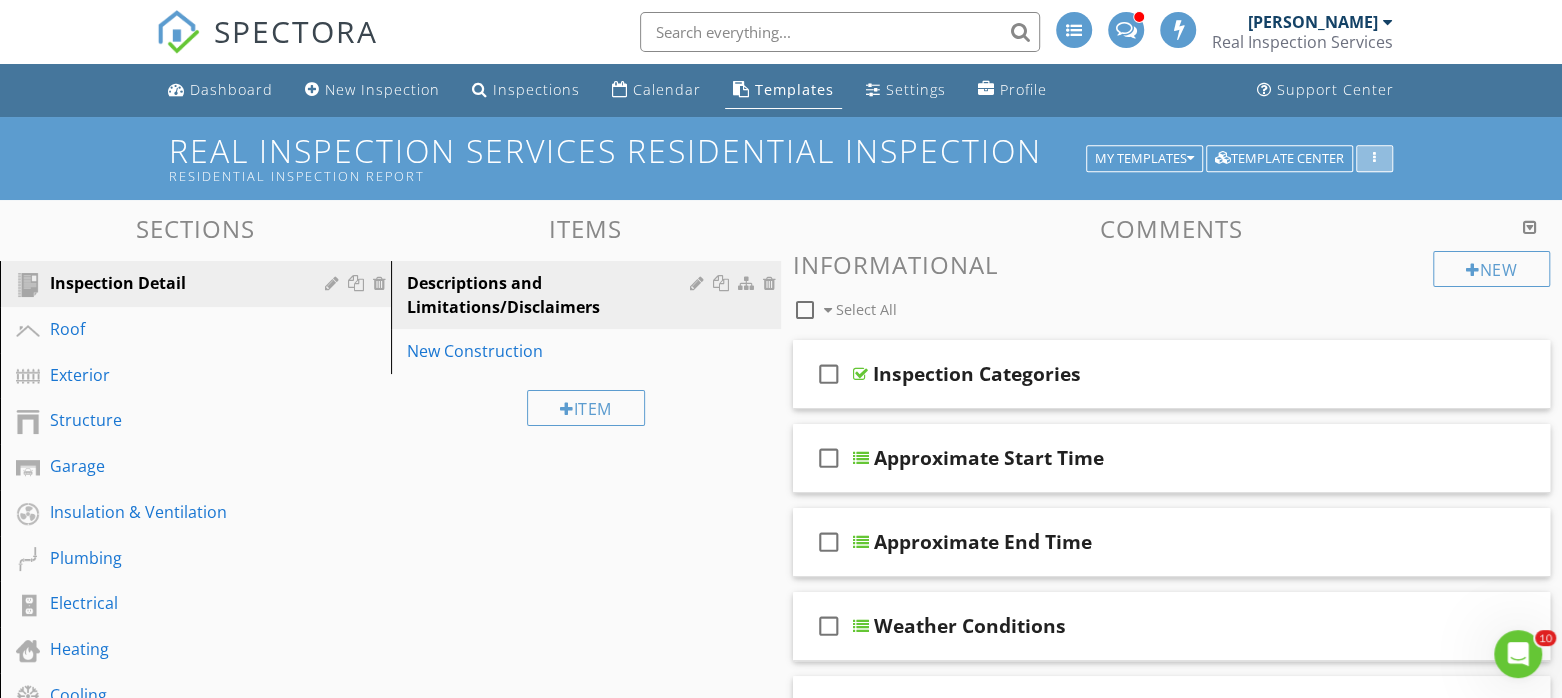 click at bounding box center (1374, 159) 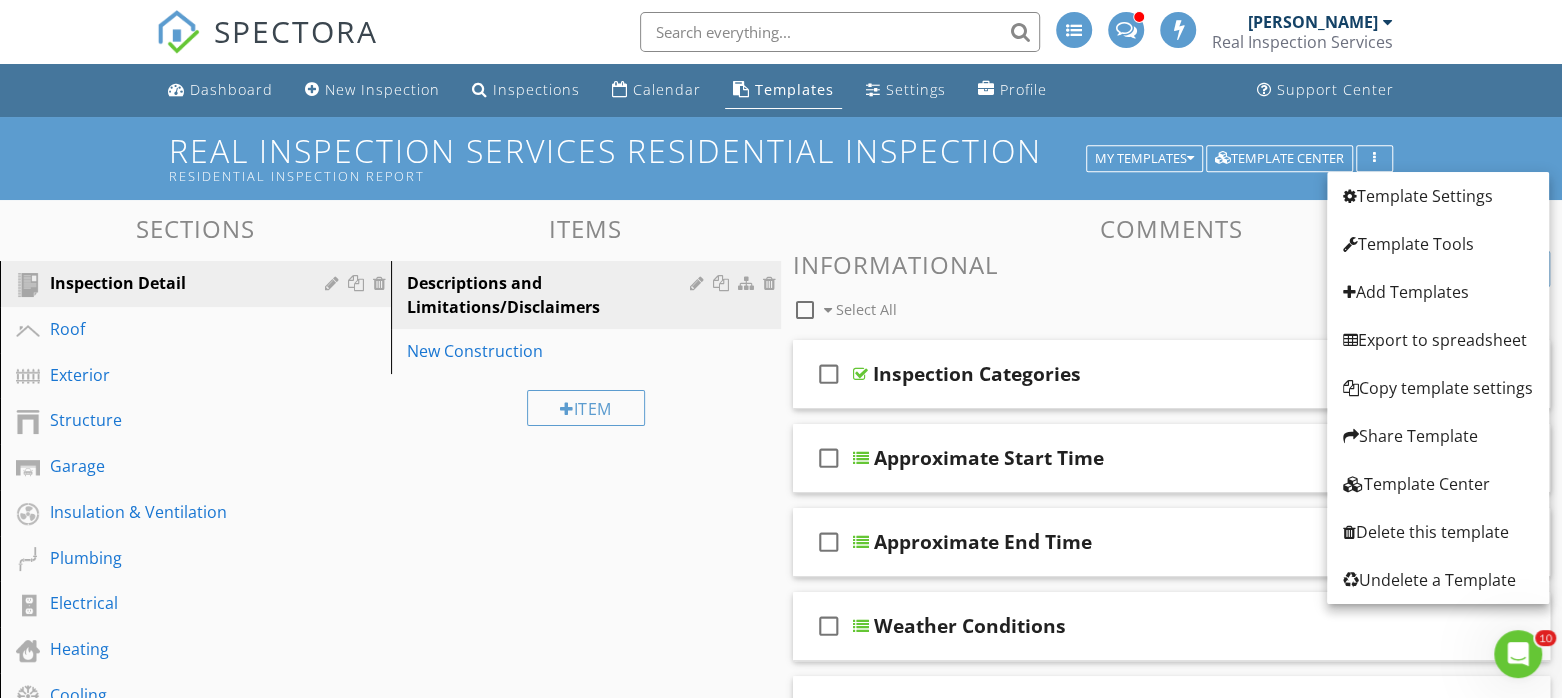 click 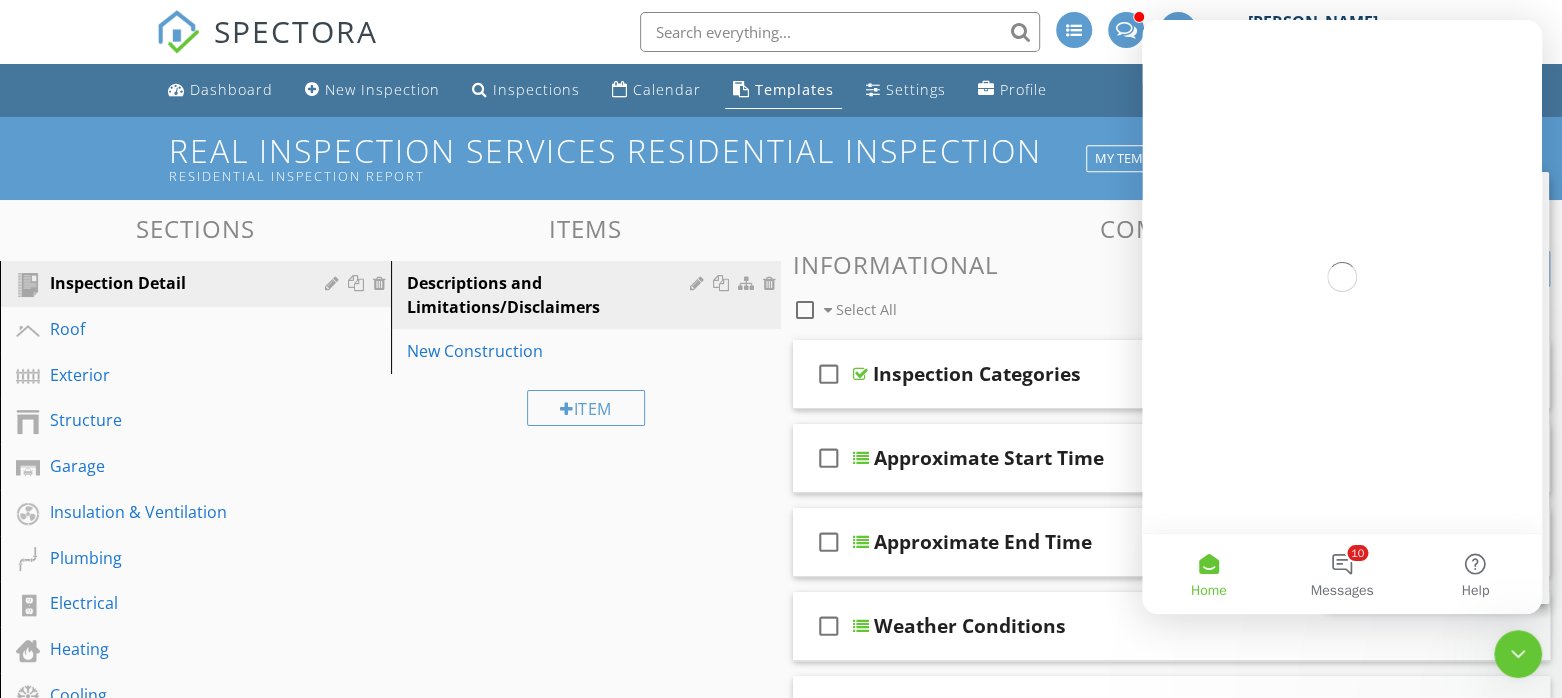 scroll, scrollTop: 0, scrollLeft: 0, axis: both 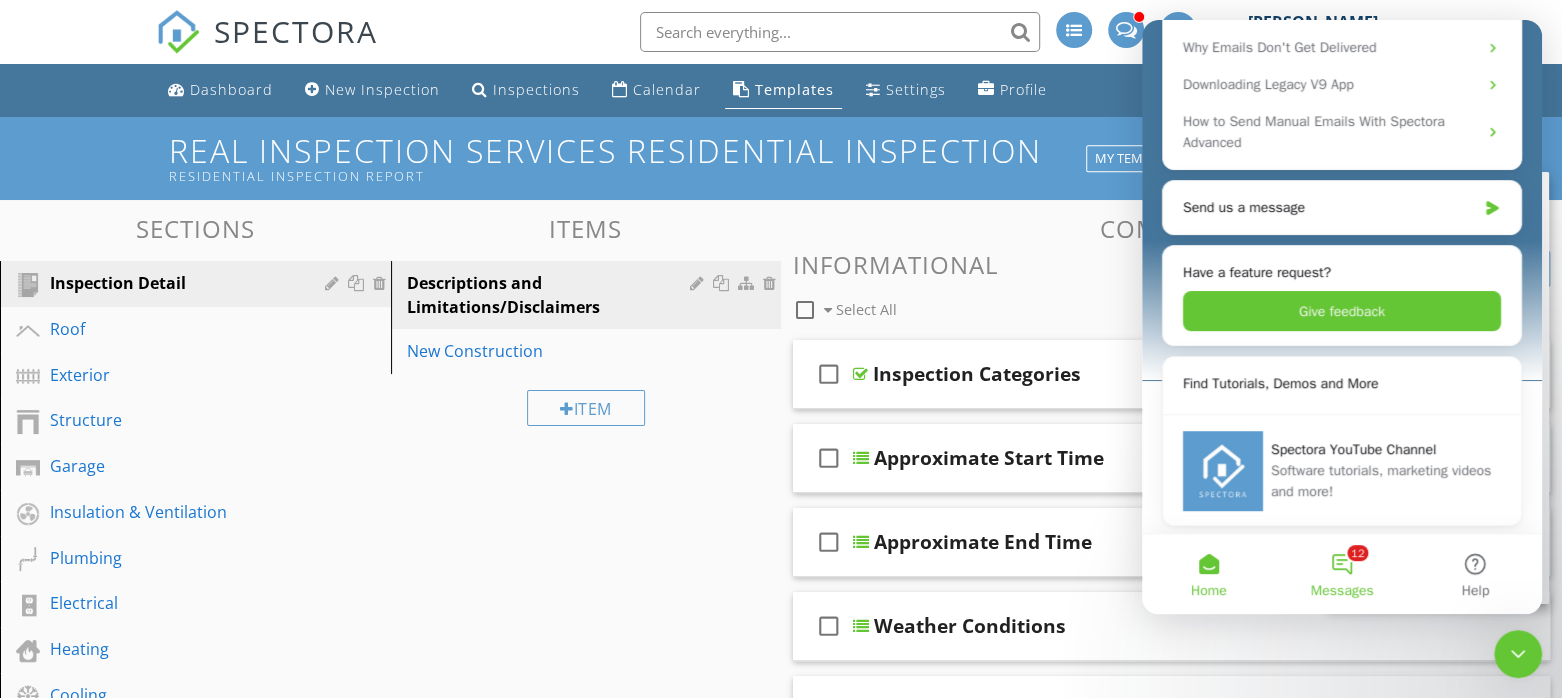 click on "12 Messages" at bounding box center (1341, 574) 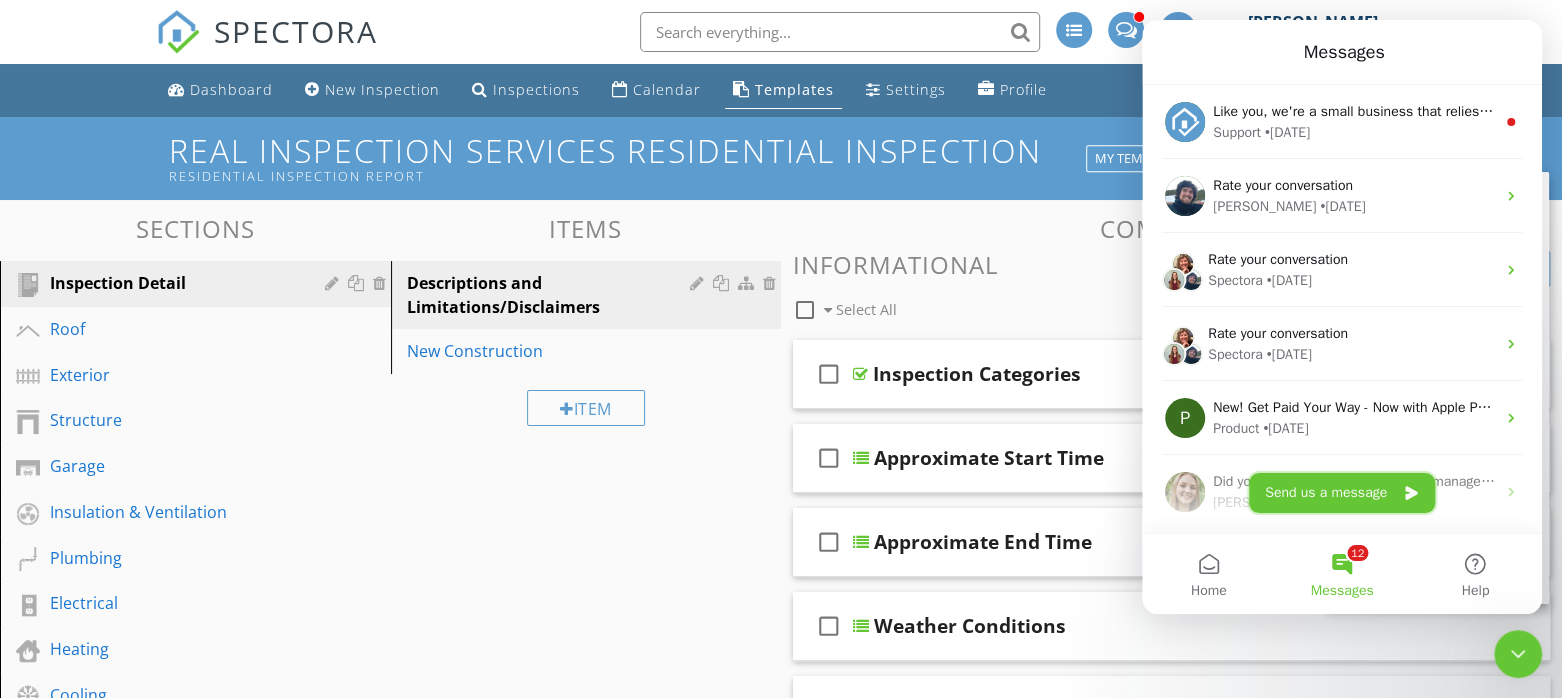 click on "Send us a message" at bounding box center (1342, 493) 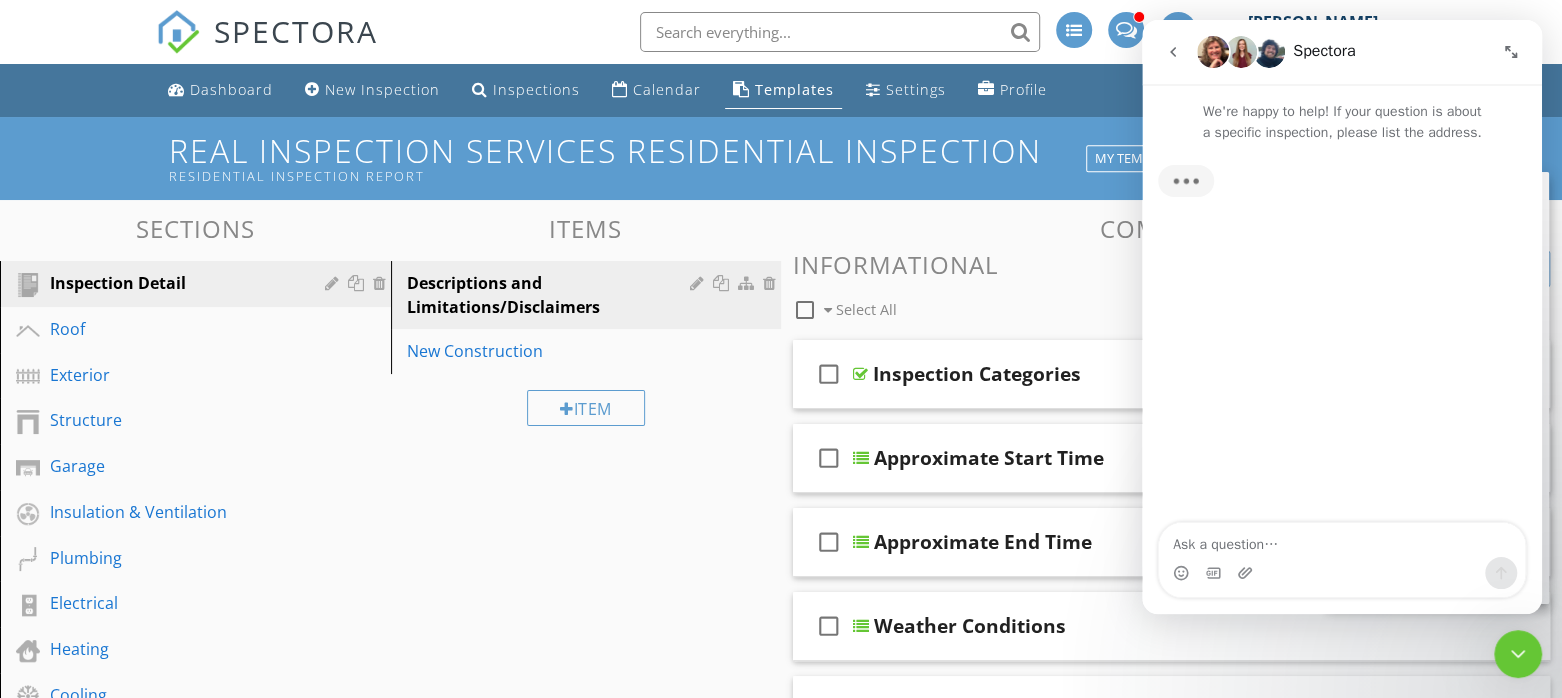 click at bounding box center [1342, 540] 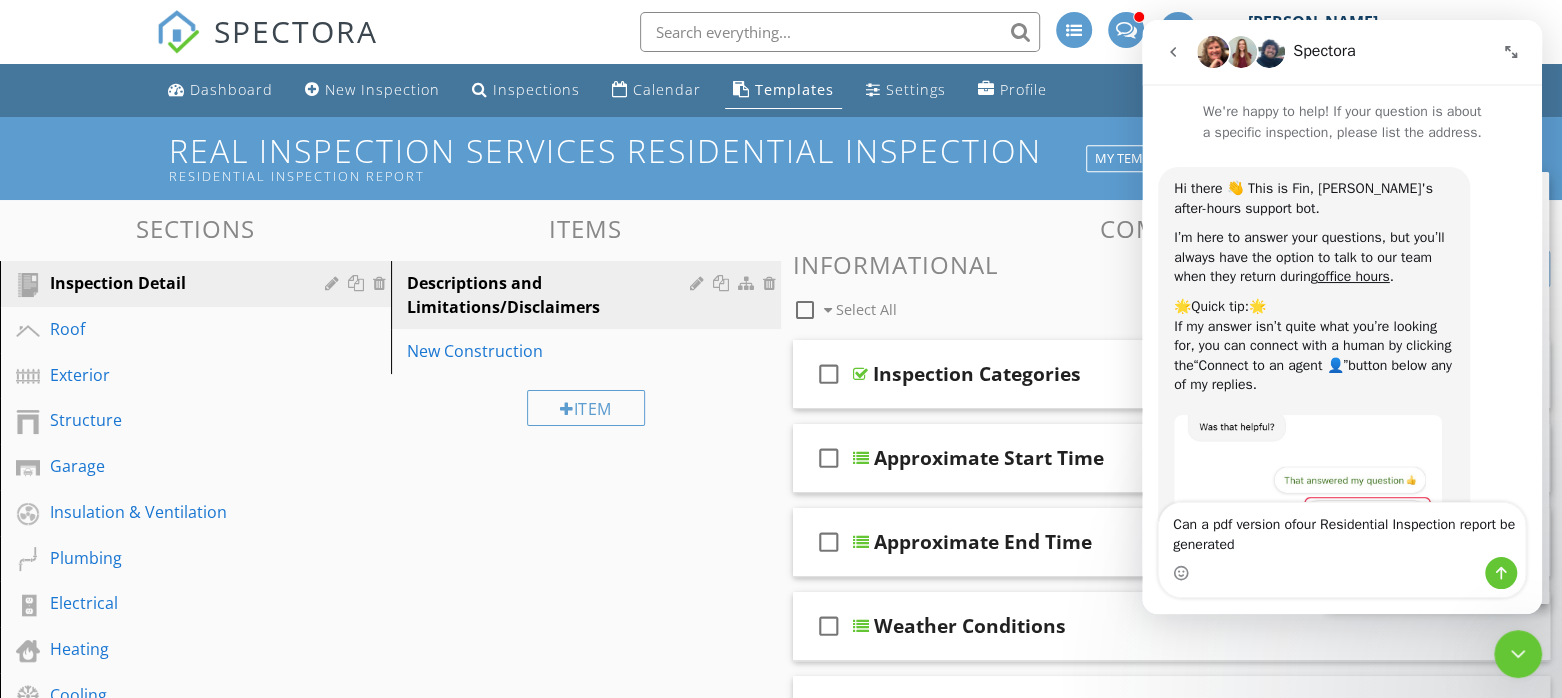 type on "Can a pdf version ofour Residential Inspection report be generated?" 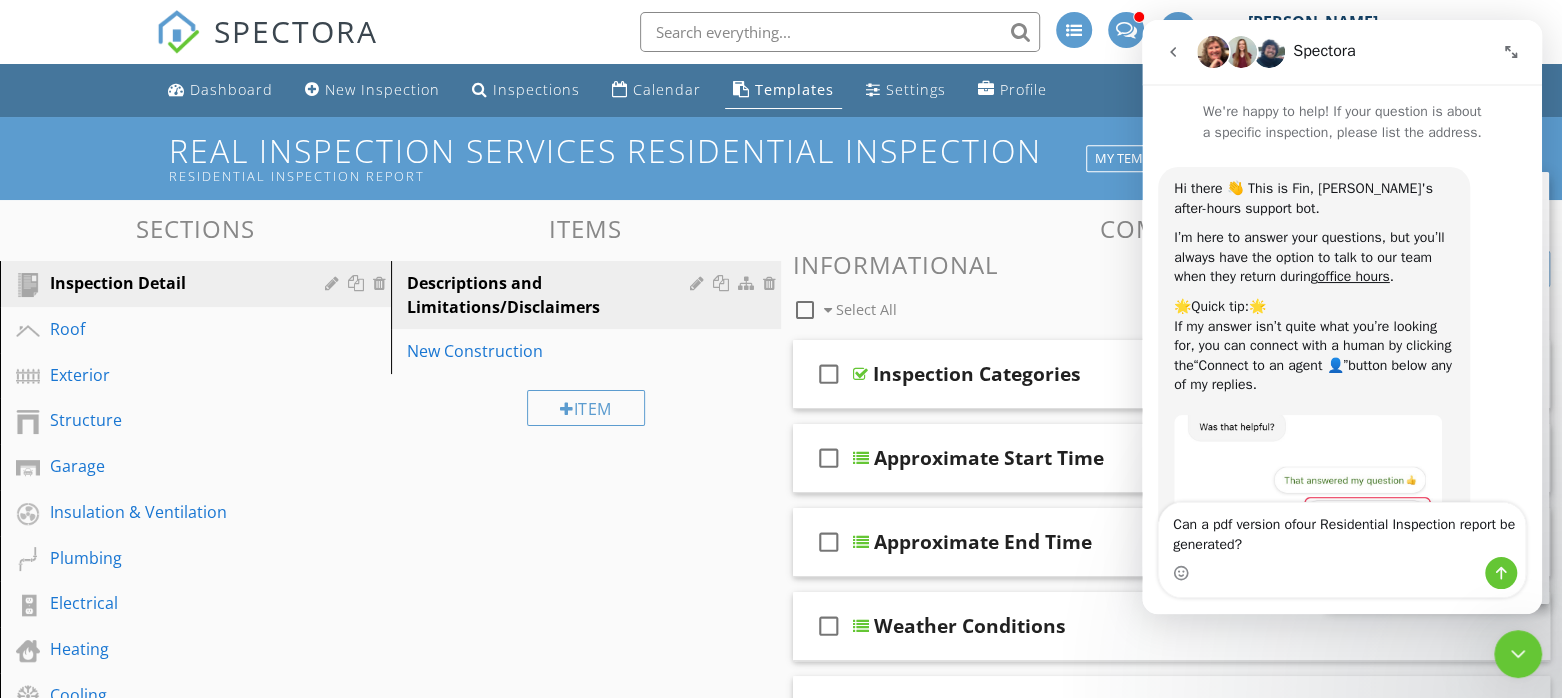 type 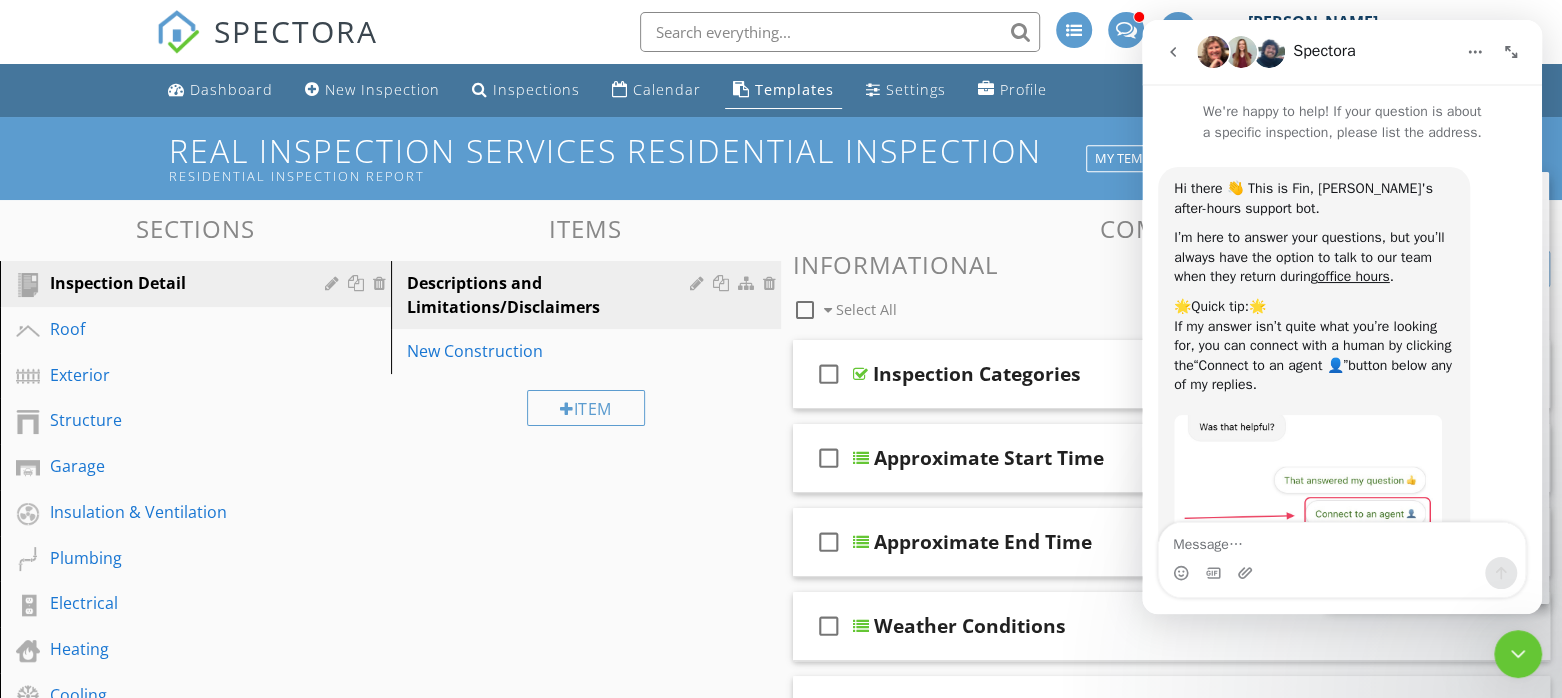 scroll, scrollTop: 241, scrollLeft: 0, axis: vertical 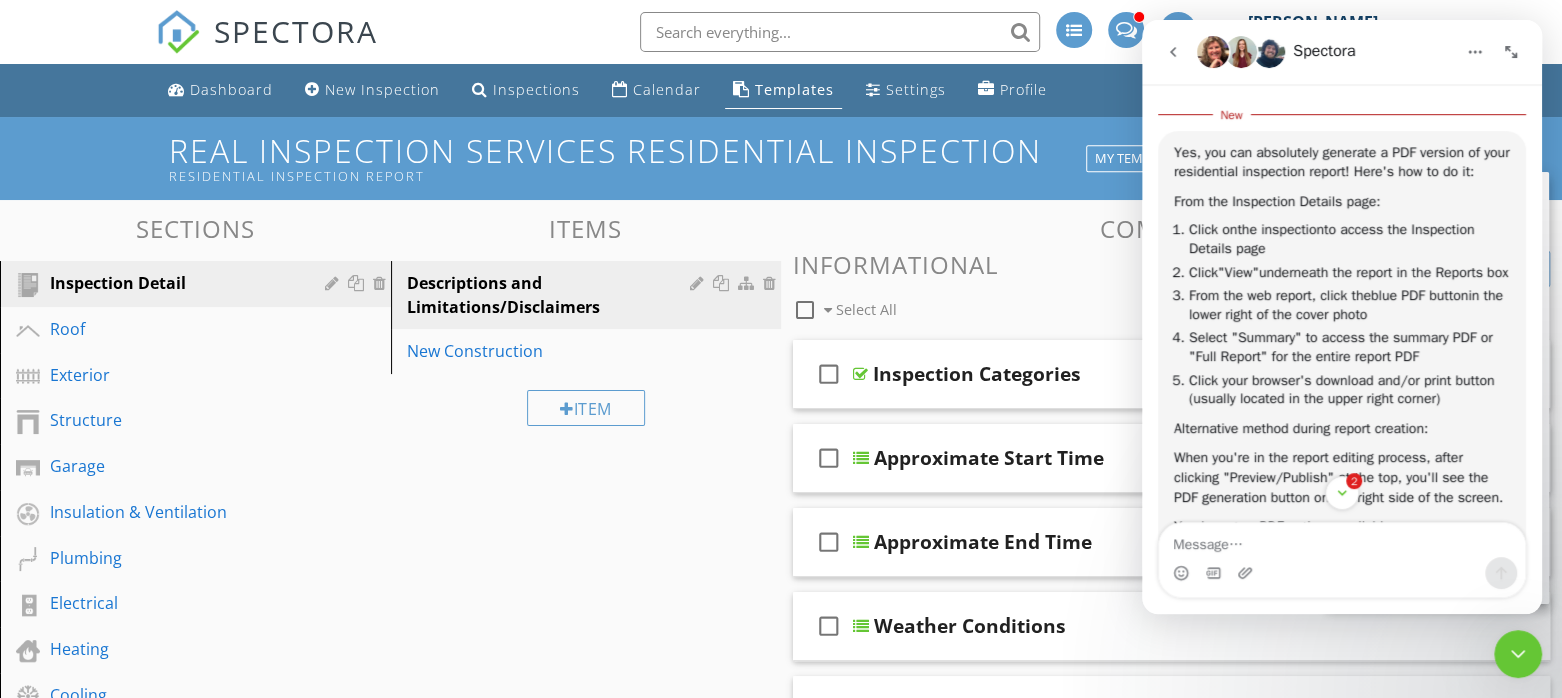 click at bounding box center [1342, 540] 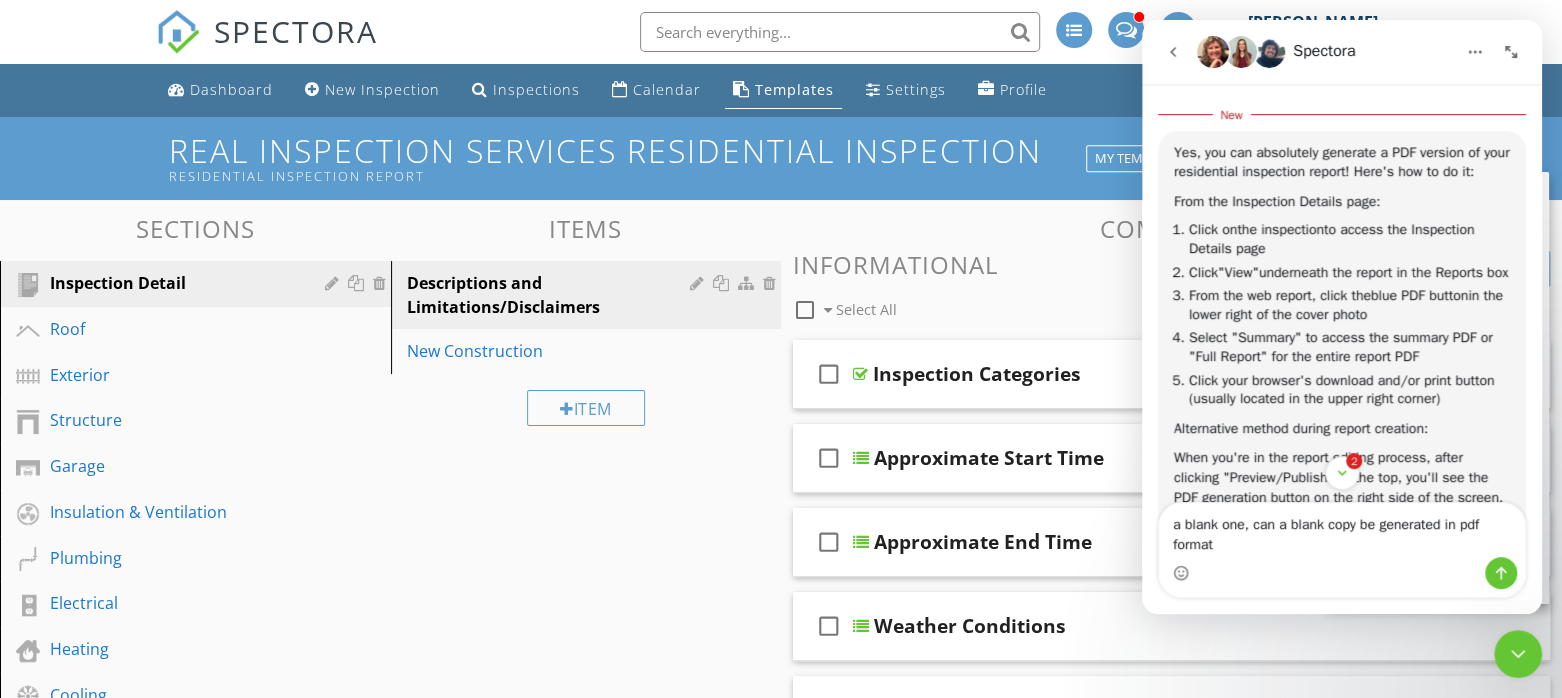 type on "a blank one, can a blank copy be generated in pdf format?" 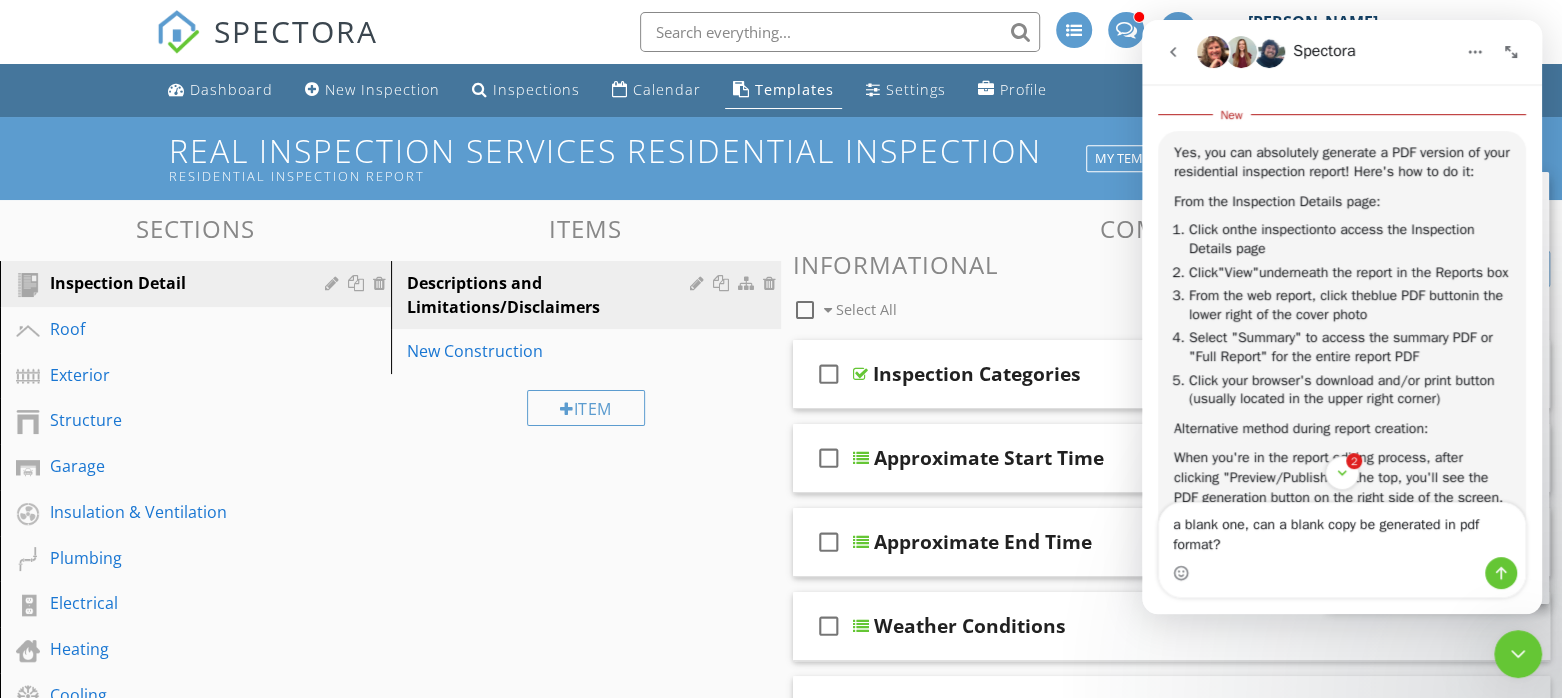type 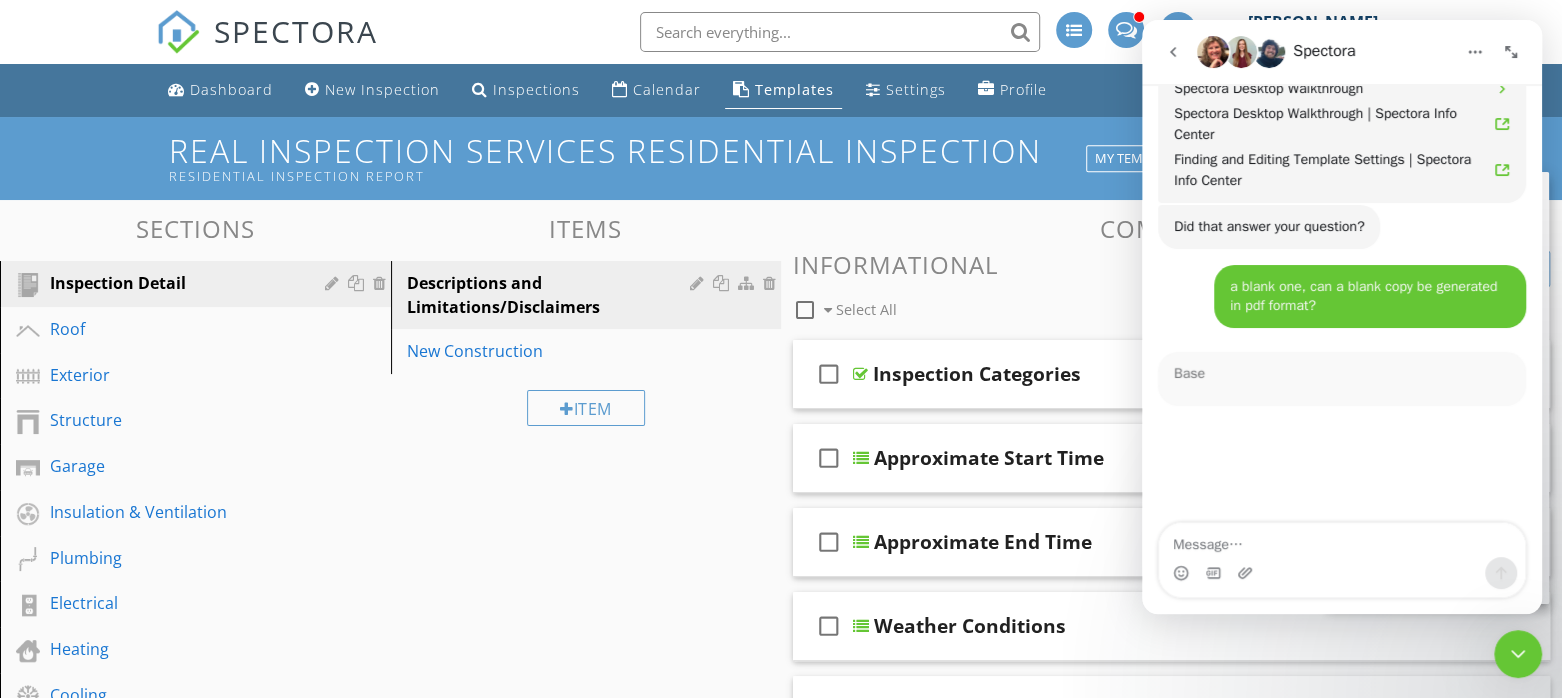 scroll, scrollTop: 1569, scrollLeft: 0, axis: vertical 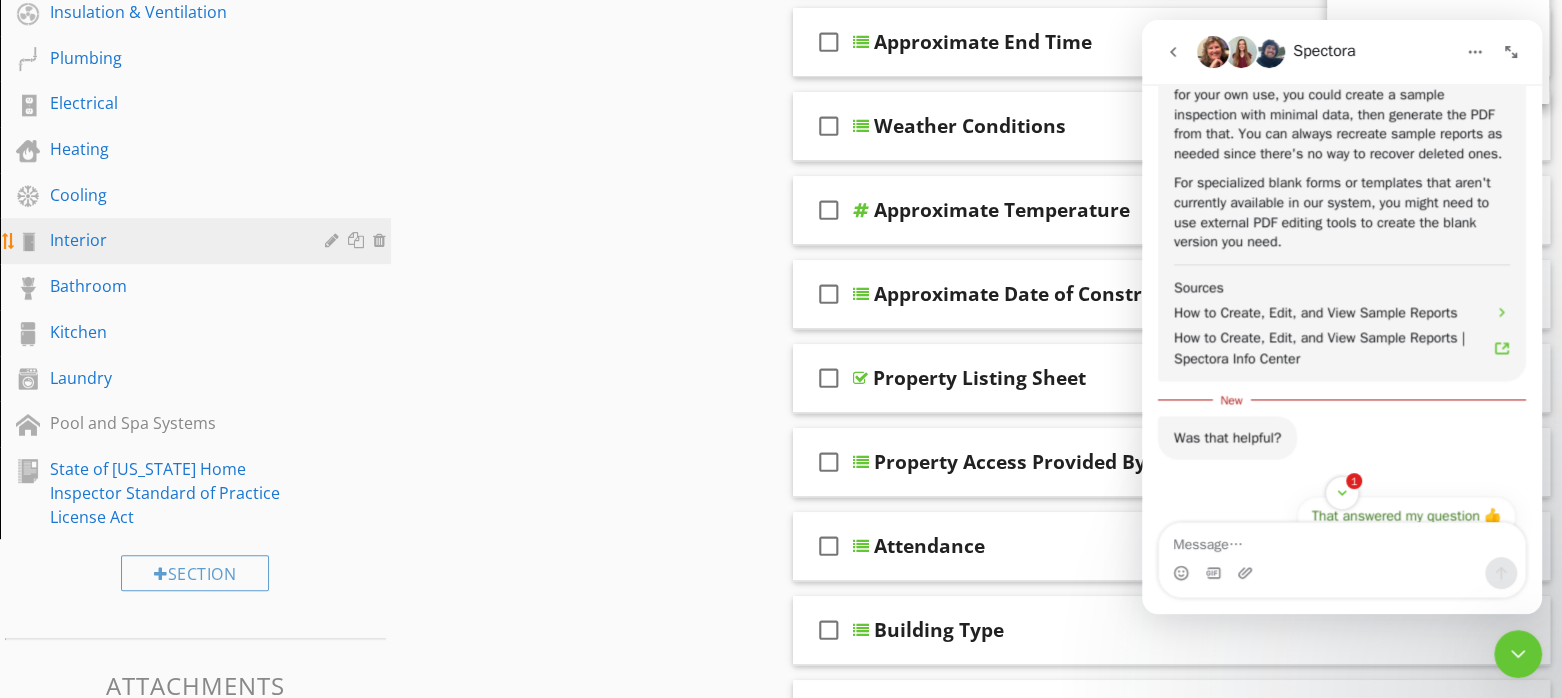 click on "Interior" at bounding box center (173, 240) 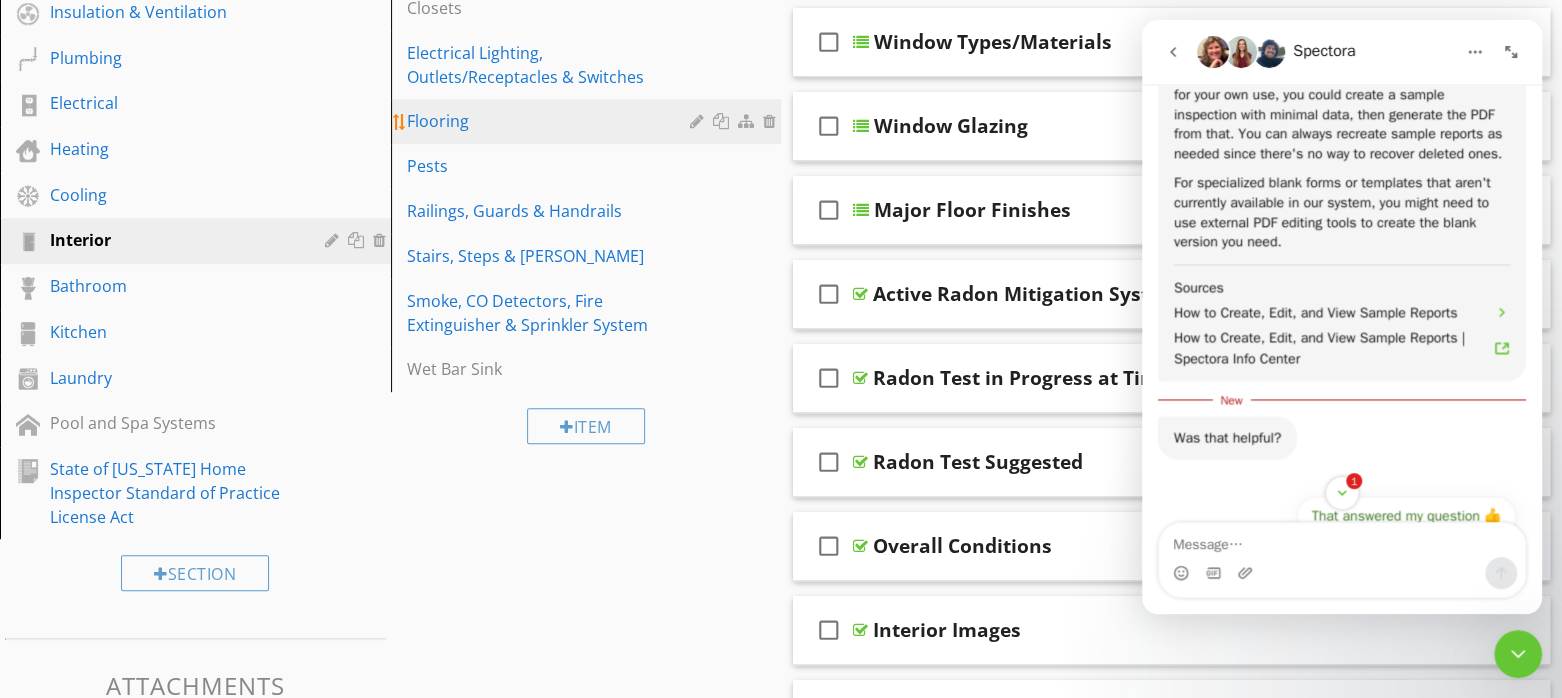 click on "Flooring" at bounding box center (552, 121) 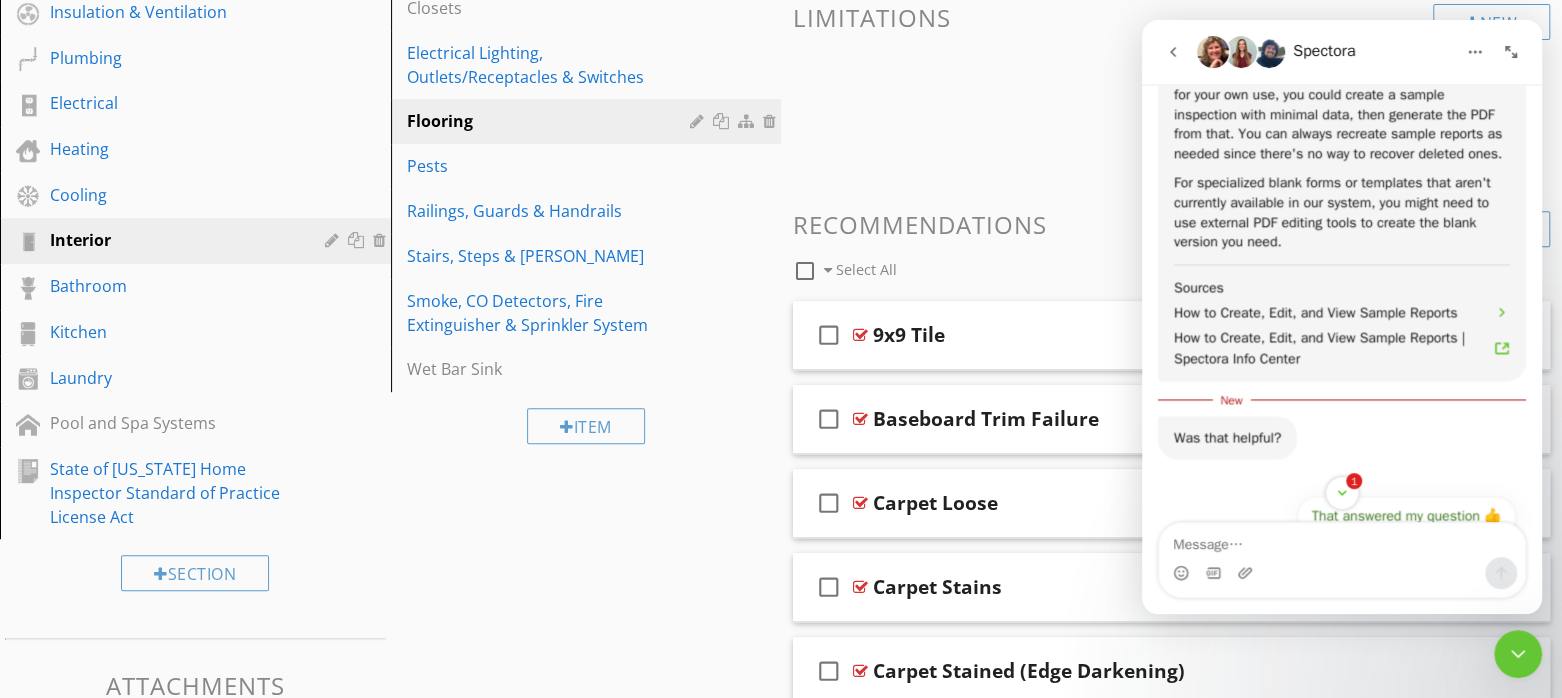 click 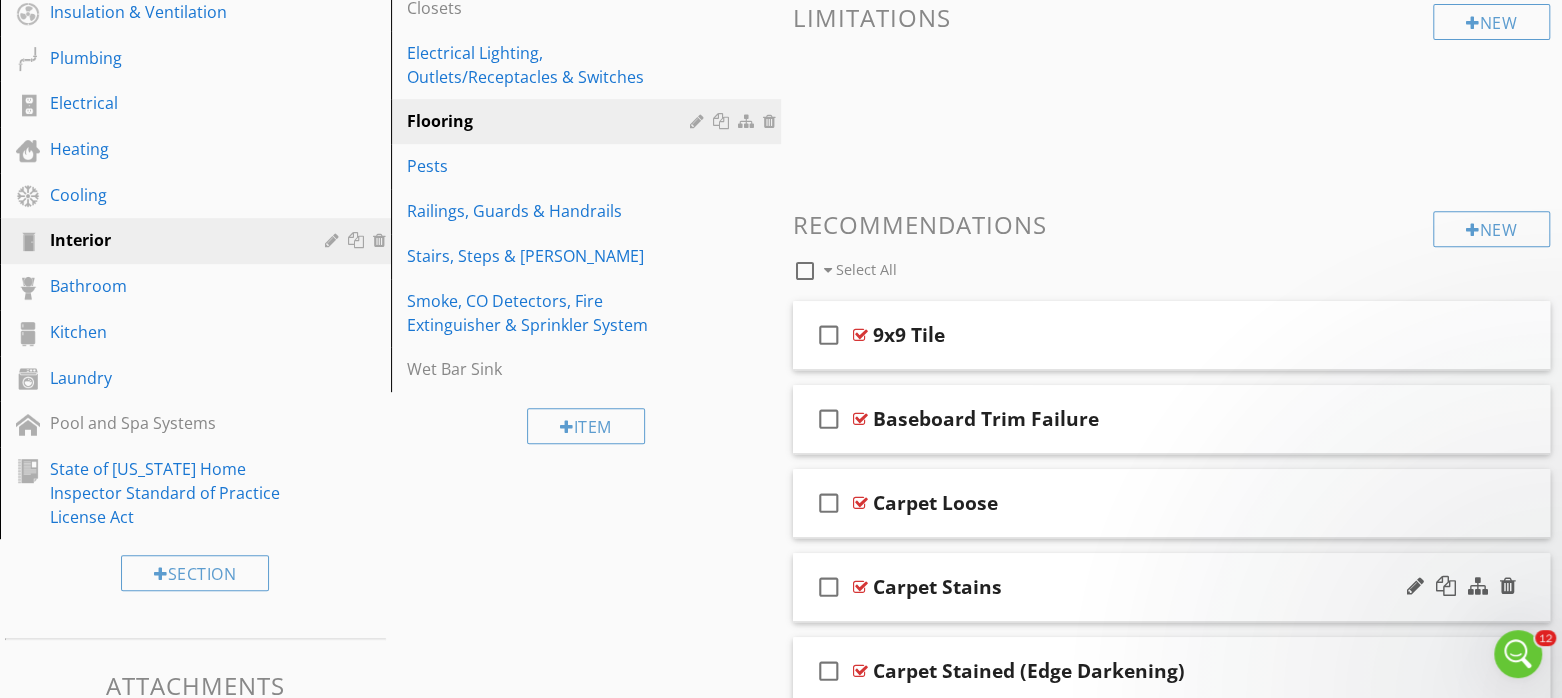scroll, scrollTop: 0, scrollLeft: 0, axis: both 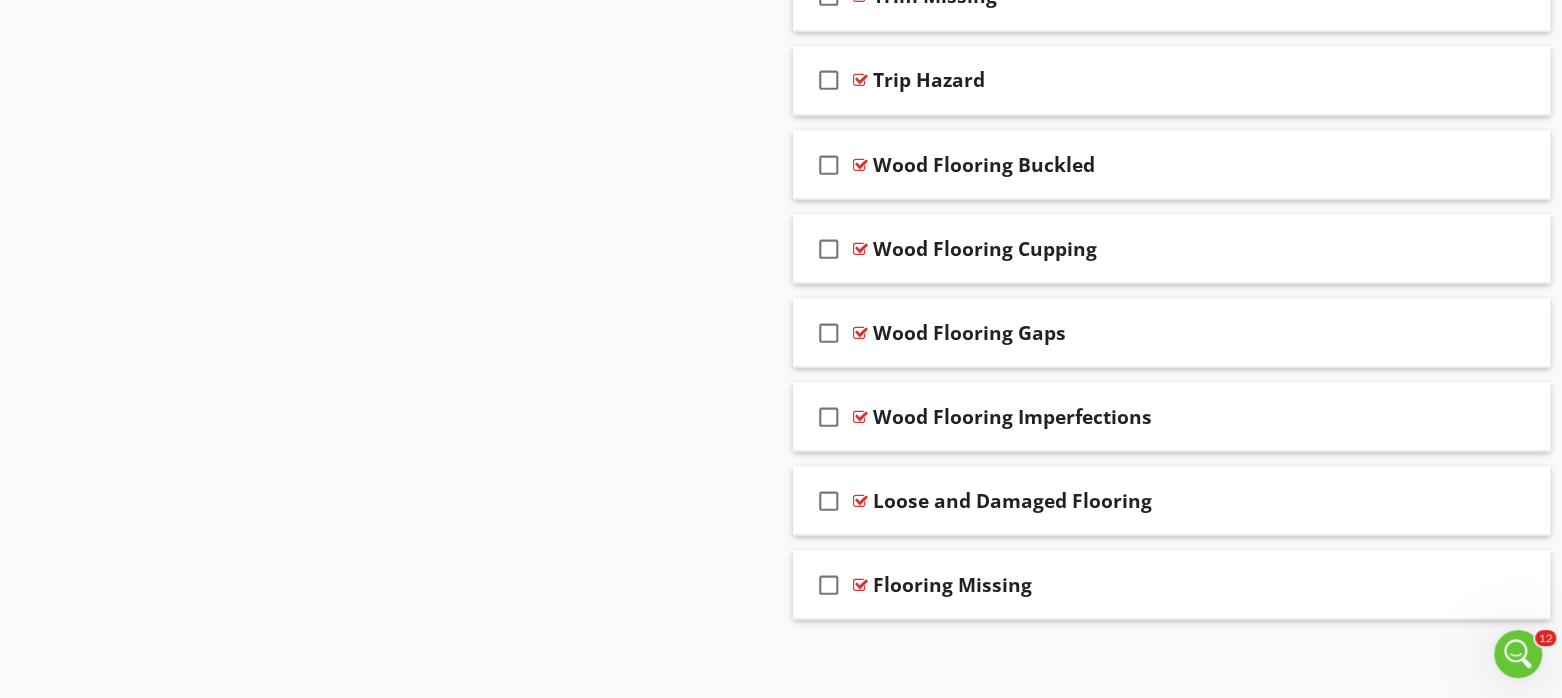 drag, startPoint x: 780, startPoint y: 147, endPoint x: 1145, endPoint y: 591, distance: 574.7704 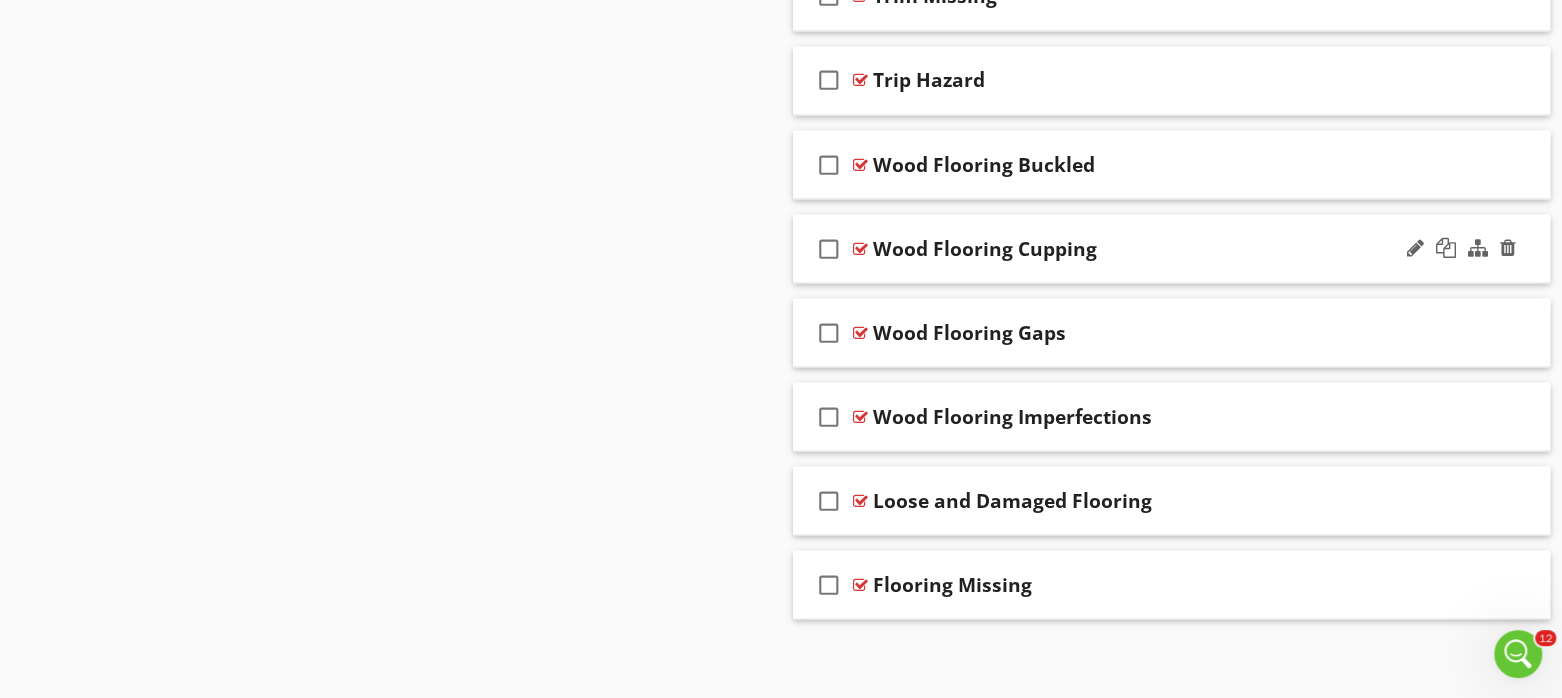 copy on "check_box_outline_blank
9x9 Tile
check_box_outline_blank
Baseboard Trim Failure
check_box_outline_blank
Carpet Loose
check_box_outline_blank
Carpet Stains
check_box_outline_blank
Carpet Stained (Edge Darkening)
check_box_outline_blank
Cracked/Chipped
check_box_outline_blank
Finish Scratched/Worn
check_box_outline_blank
Floor Sloped
check_box_outline_blank
Grout Maintenance Needed
check_box_outline_blank
Laminate Flooring Buckling
check_box_outline_blank
Pet Stains
check_box_outline_blank
Squeaks
check_box_..." 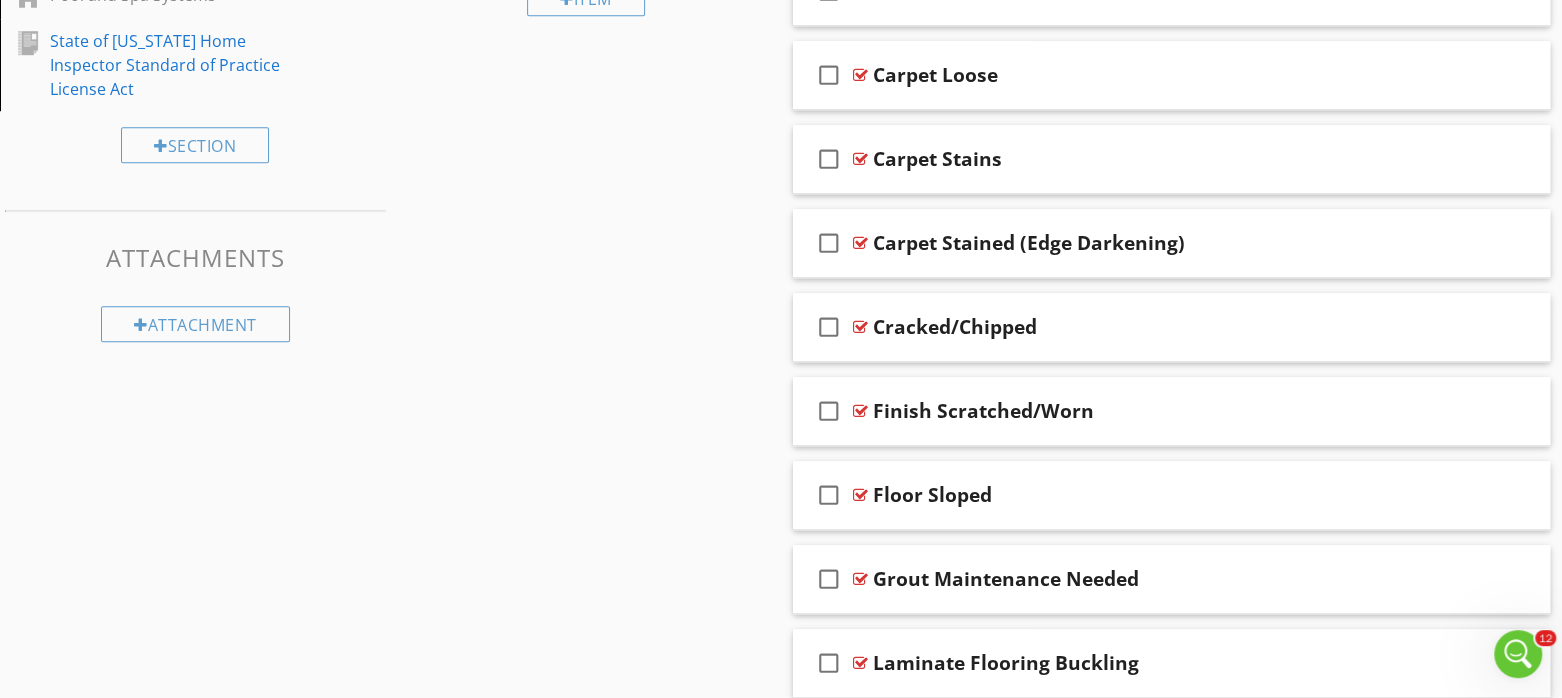 scroll, scrollTop: 517, scrollLeft: 0, axis: vertical 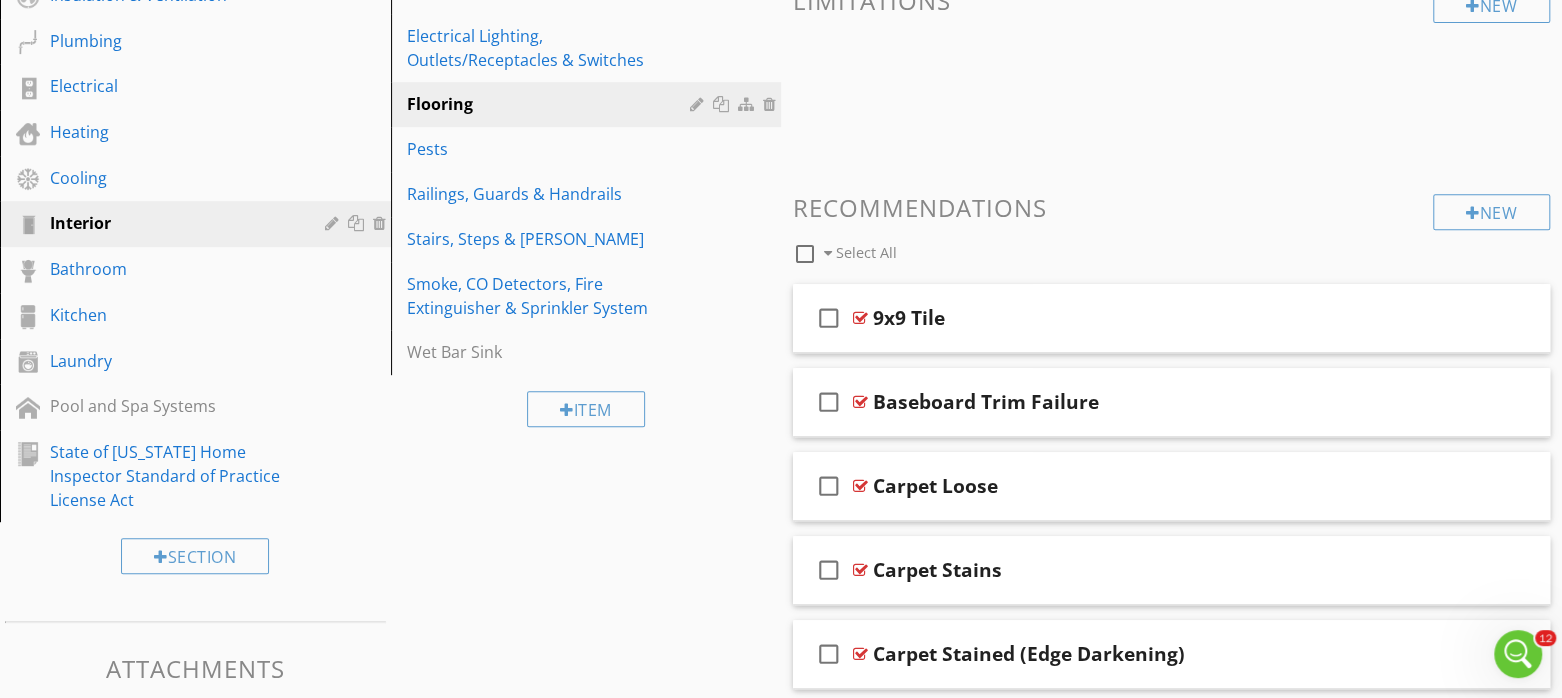 click on "Sections
Inspection Detail           Roof           Exterior           Structure           Garage           Insulation & Ventilation           Plumbing           Electrical           Heating           Cooling           Interior           Bathroom           Kitchen           Laundry           Pool and Spa Systems           State of Illinois Home Inspector Standard of Practice License Act
Section
Attachments
Attachment
Items
Descriptions and Limitations           Interior Image(s)           Doors           Windows           Ceilings & Walls           Closets           Electrical Lighting, Outlets/Receptacles & Switches           Flooring            Pests            Railings, Guards & Handrails           Stairs, Steps & Stoops           Smoke, CO Detectors, Fire Extinguisher & Sprinkler System             Wet Bar Sink
Item" at bounding box center (781, 1058) 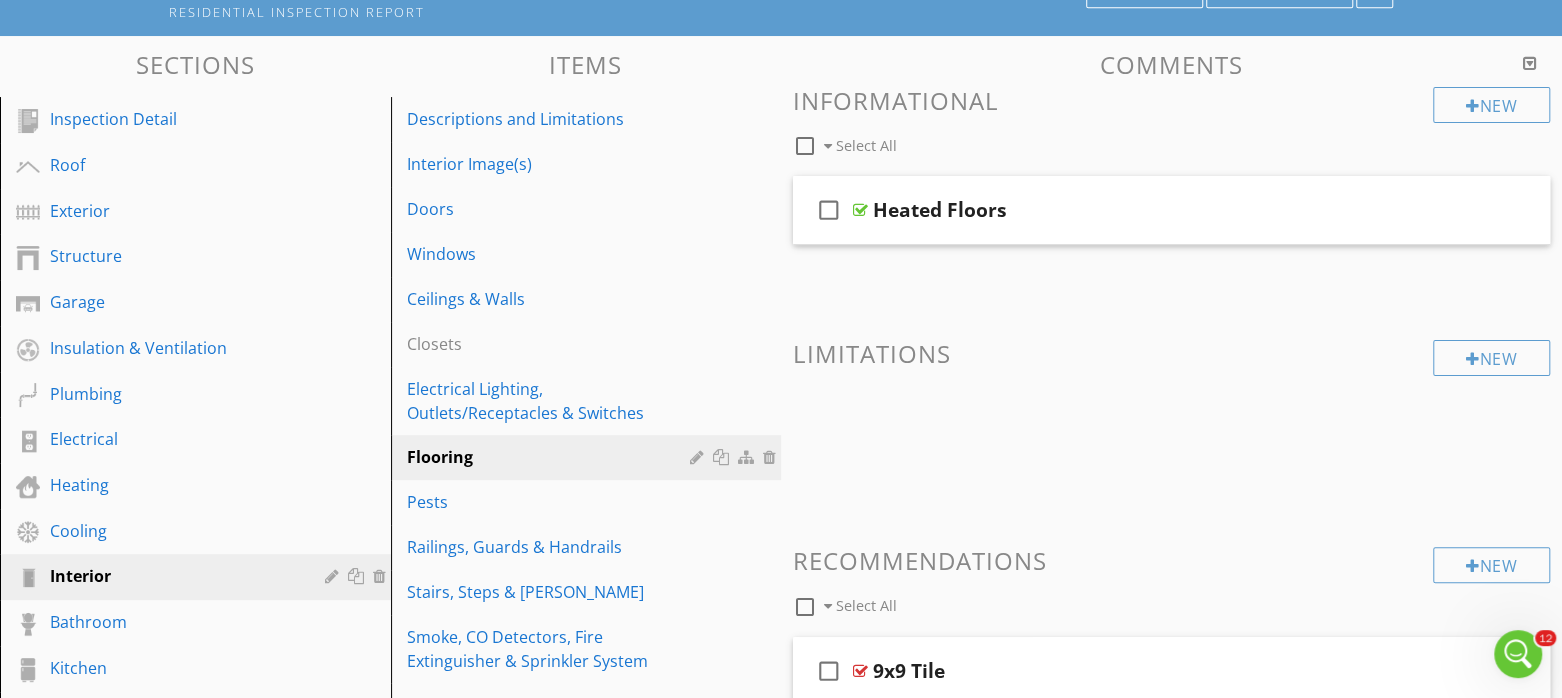 scroll, scrollTop: 0, scrollLeft: 0, axis: both 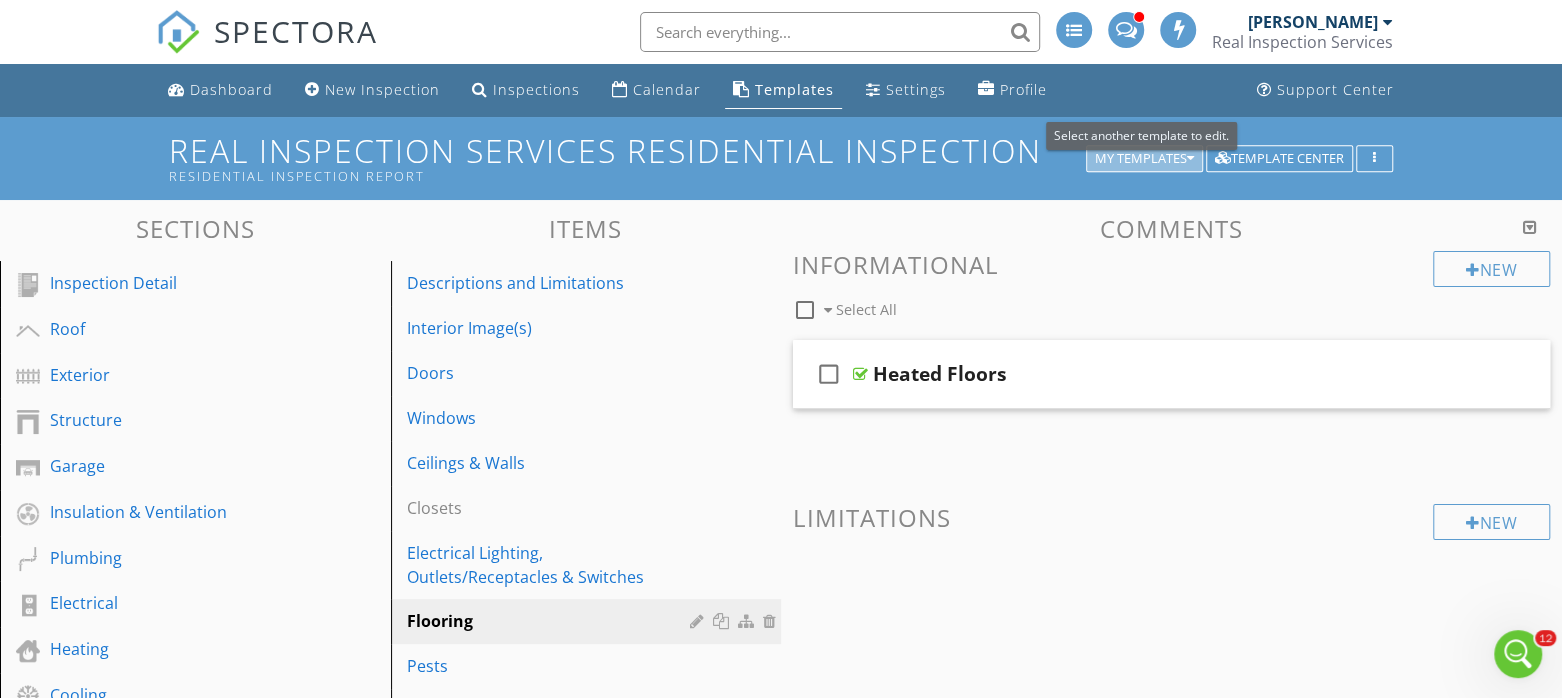 click on "My Templates" at bounding box center (1144, 159) 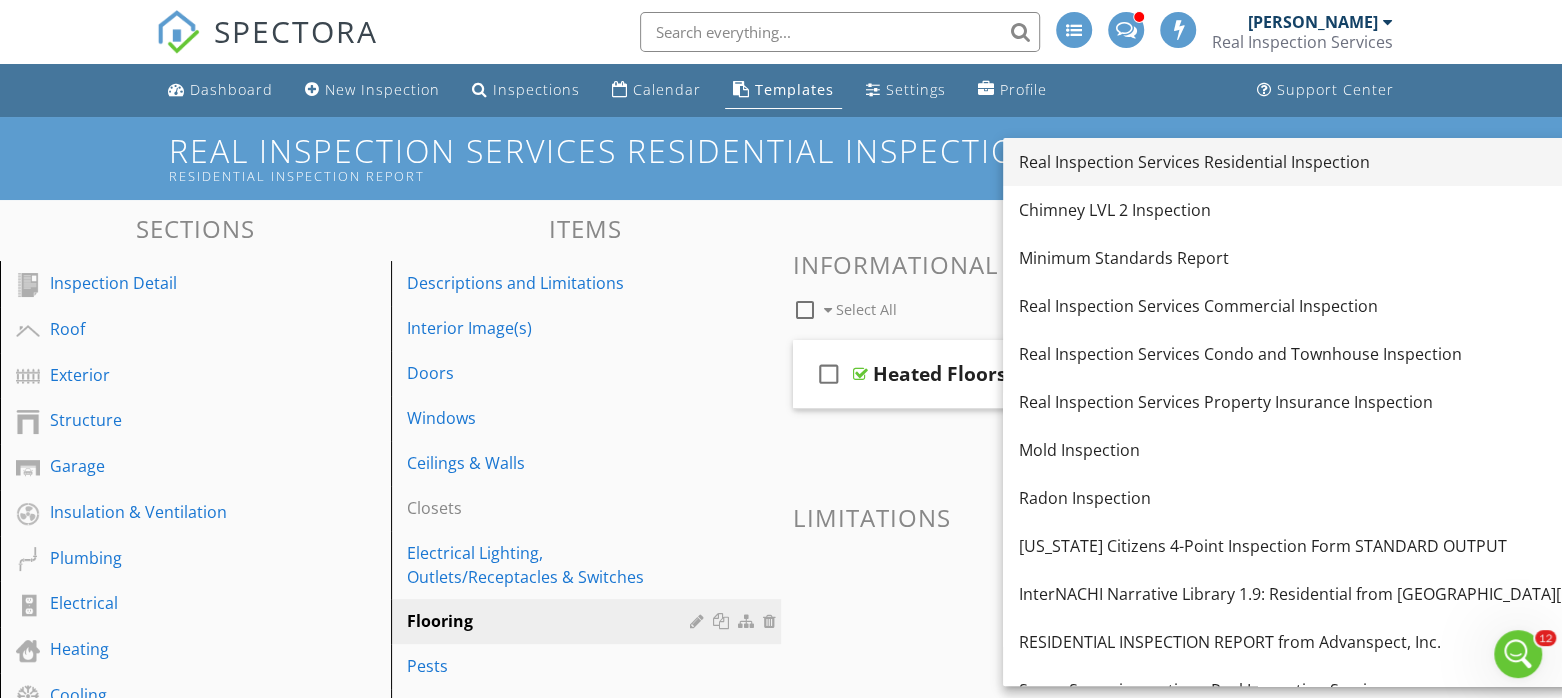 click on "Real Inspection Services Residential Inspection" at bounding box center [1349, 162] 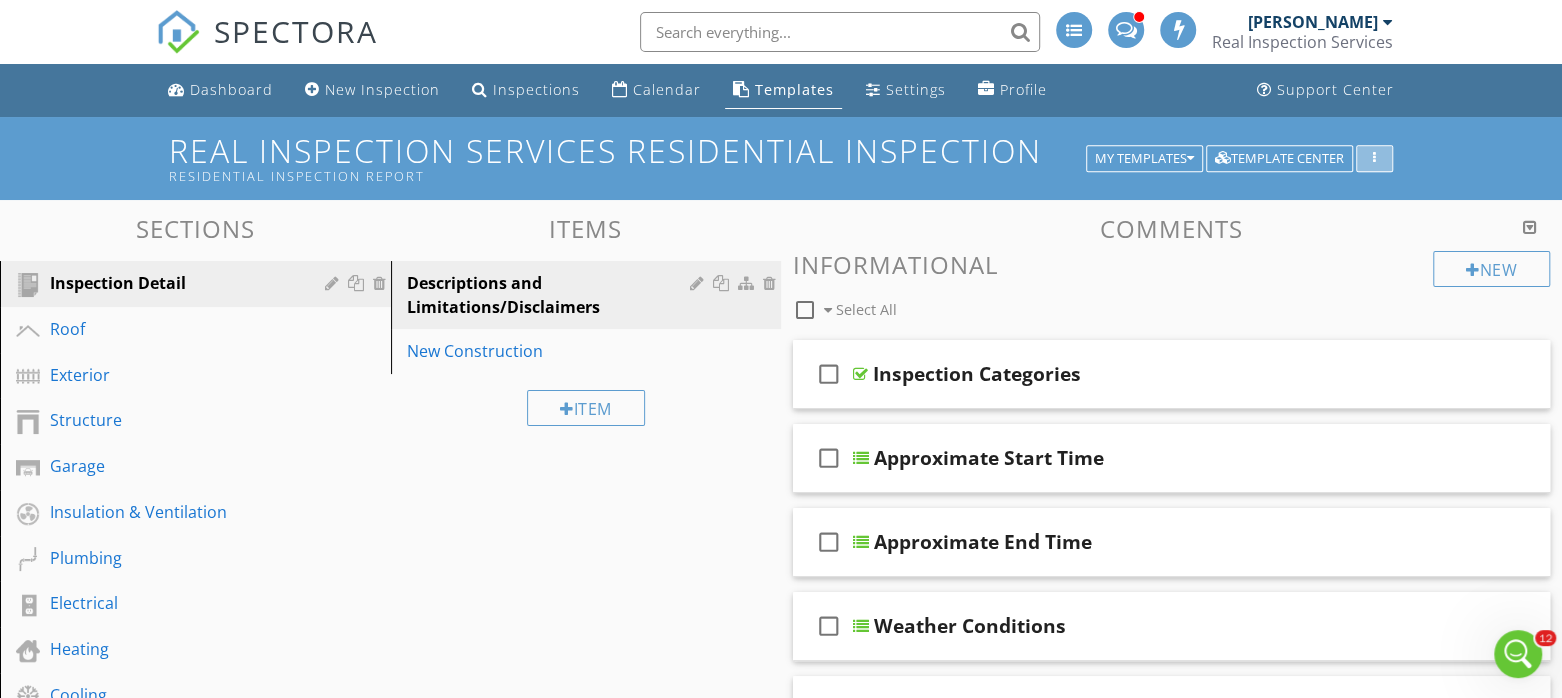 click at bounding box center (1374, 159) 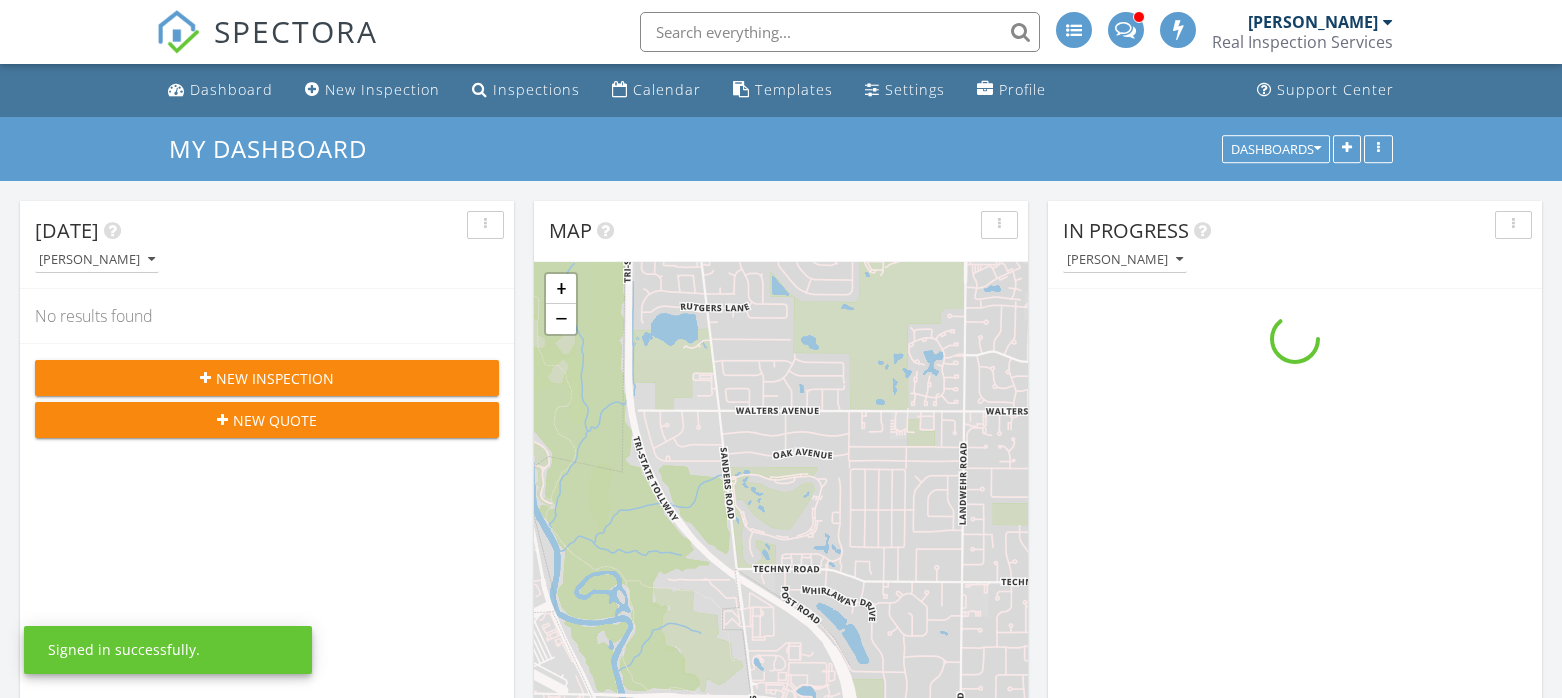 scroll, scrollTop: 0, scrollLeft: 0, axis: both 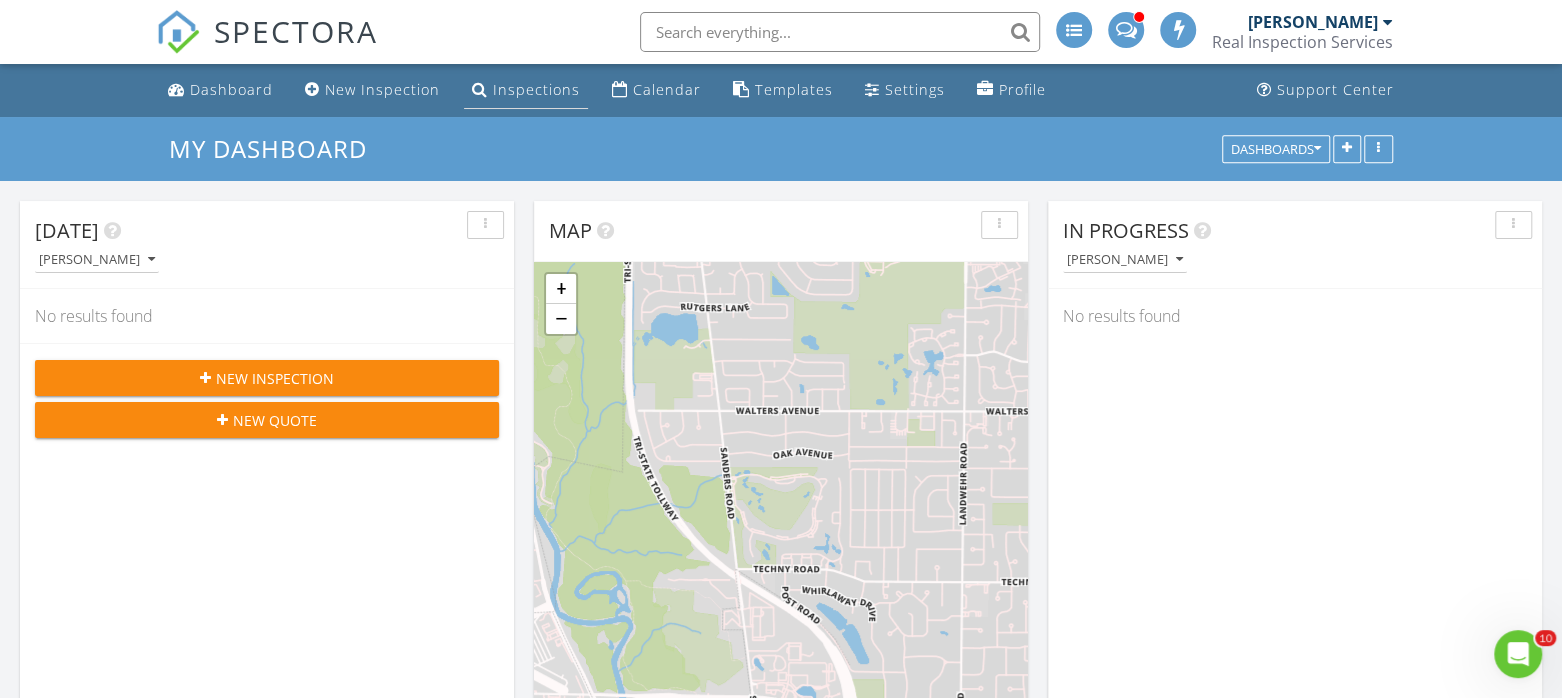 click on "Inspections" at bounding box center (536, 89) 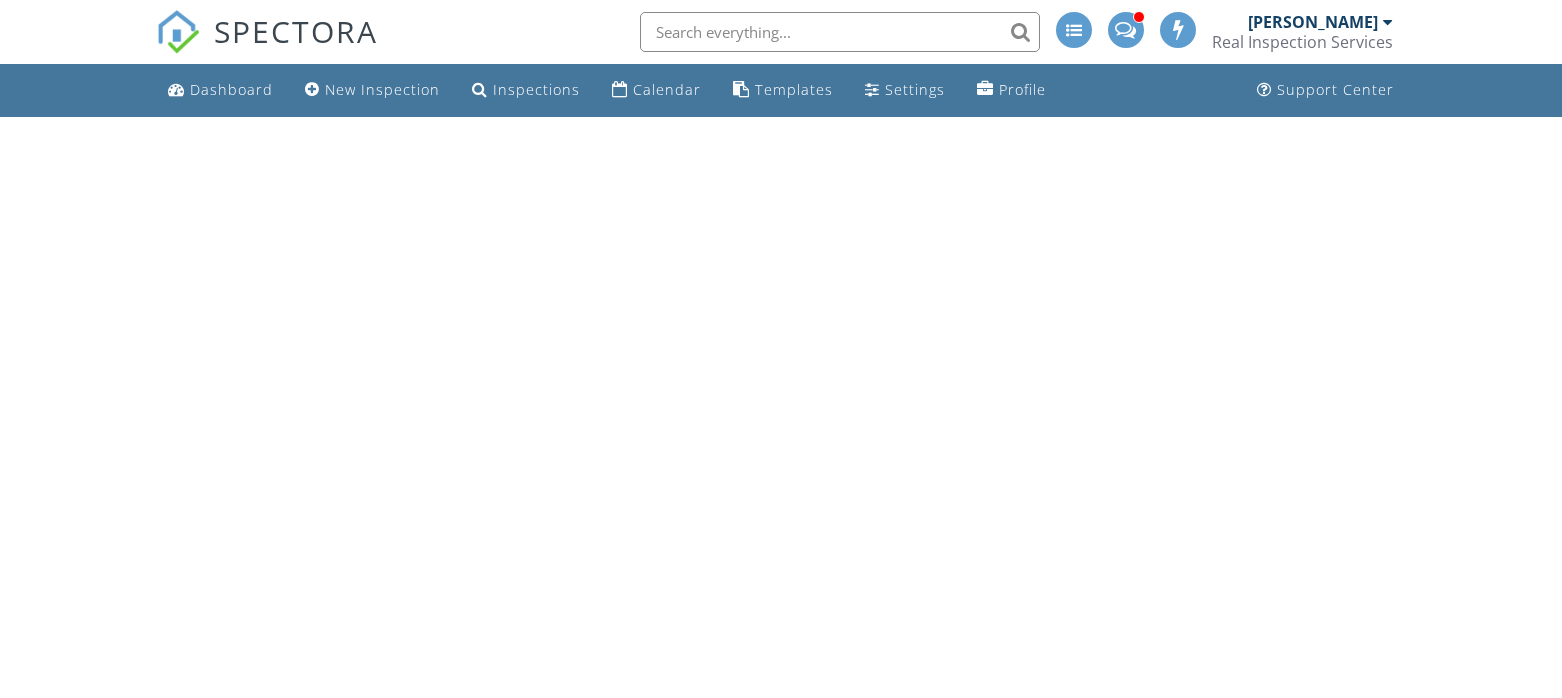 scroll, scrollTop: 0, scrollLeft: 0, axis: both 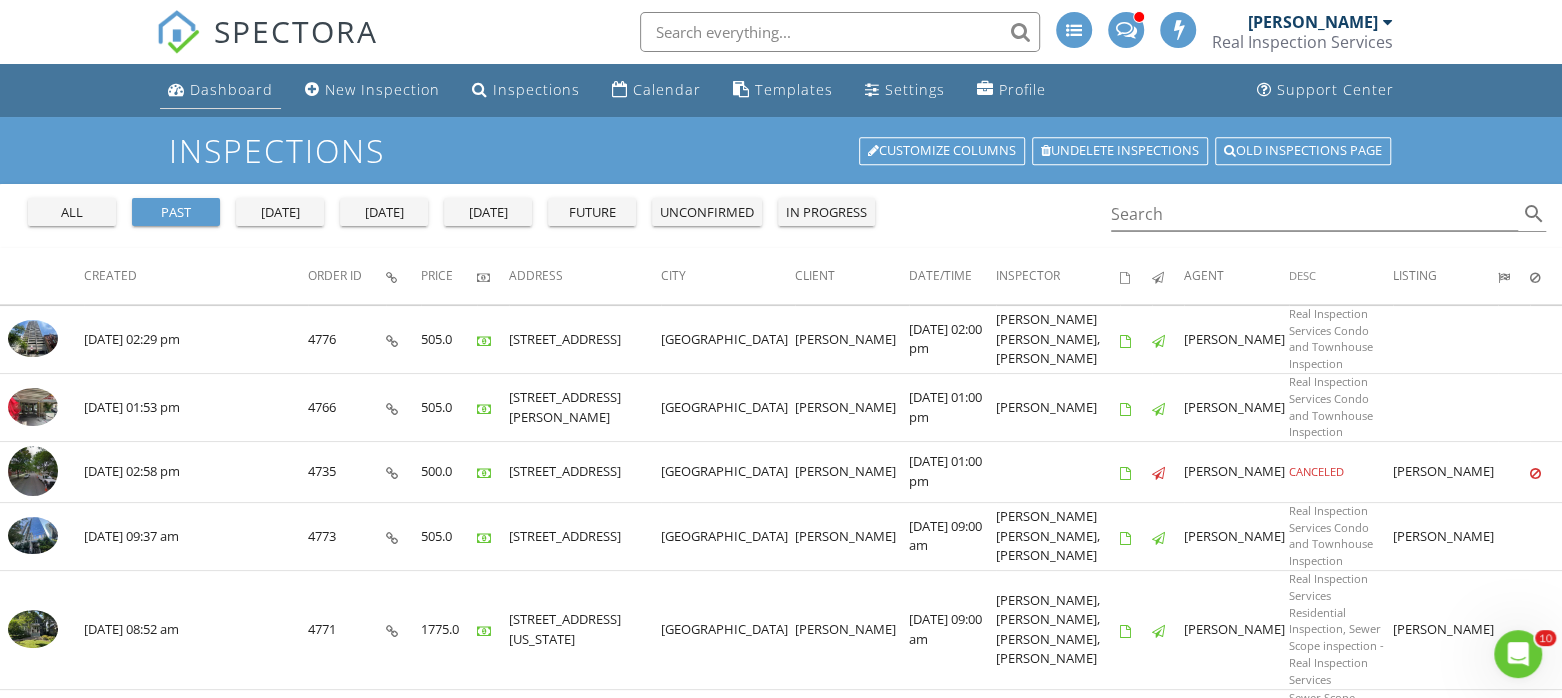 click on "Dashboard" at bounding box center [231, 89] 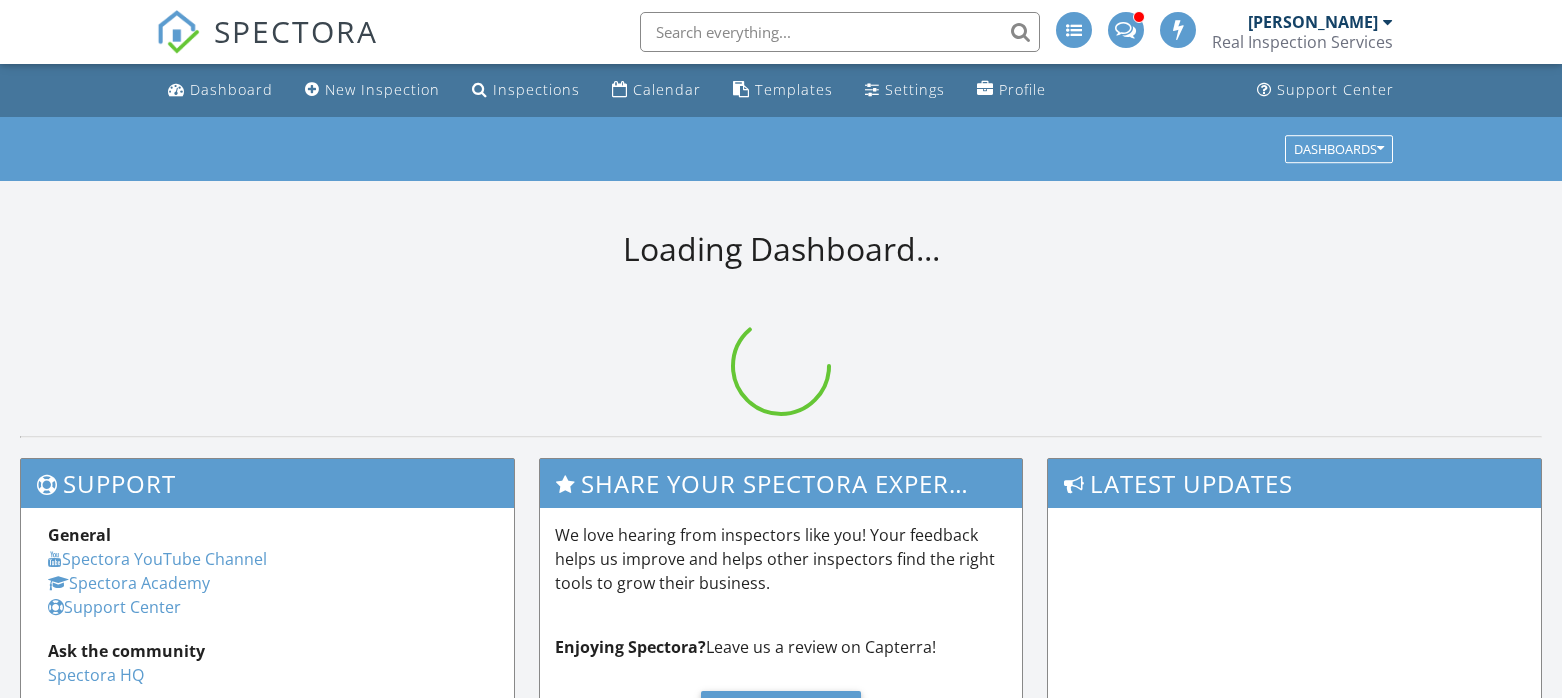 scroll, scrollTop: 0, scrollLeft: 0, axis: both 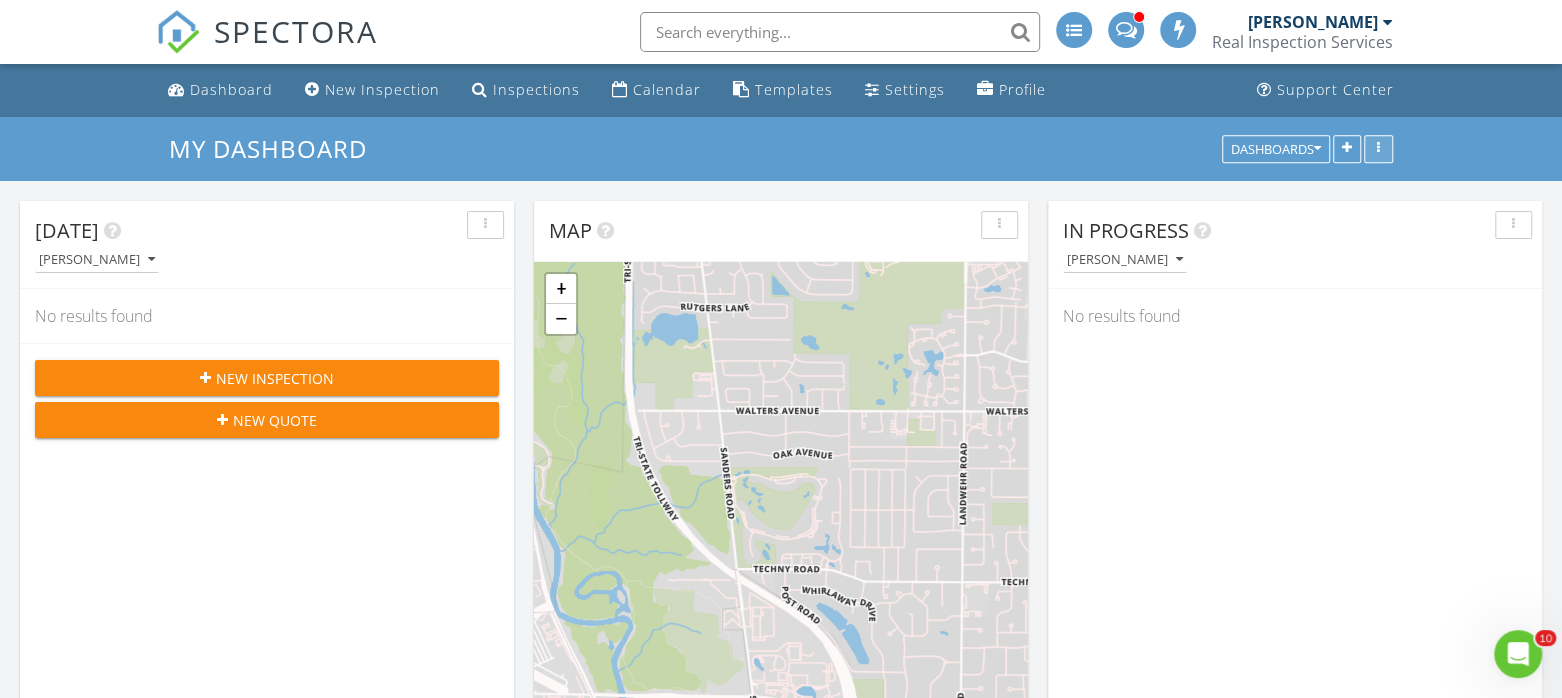 click at bounding box center [1378, 149] 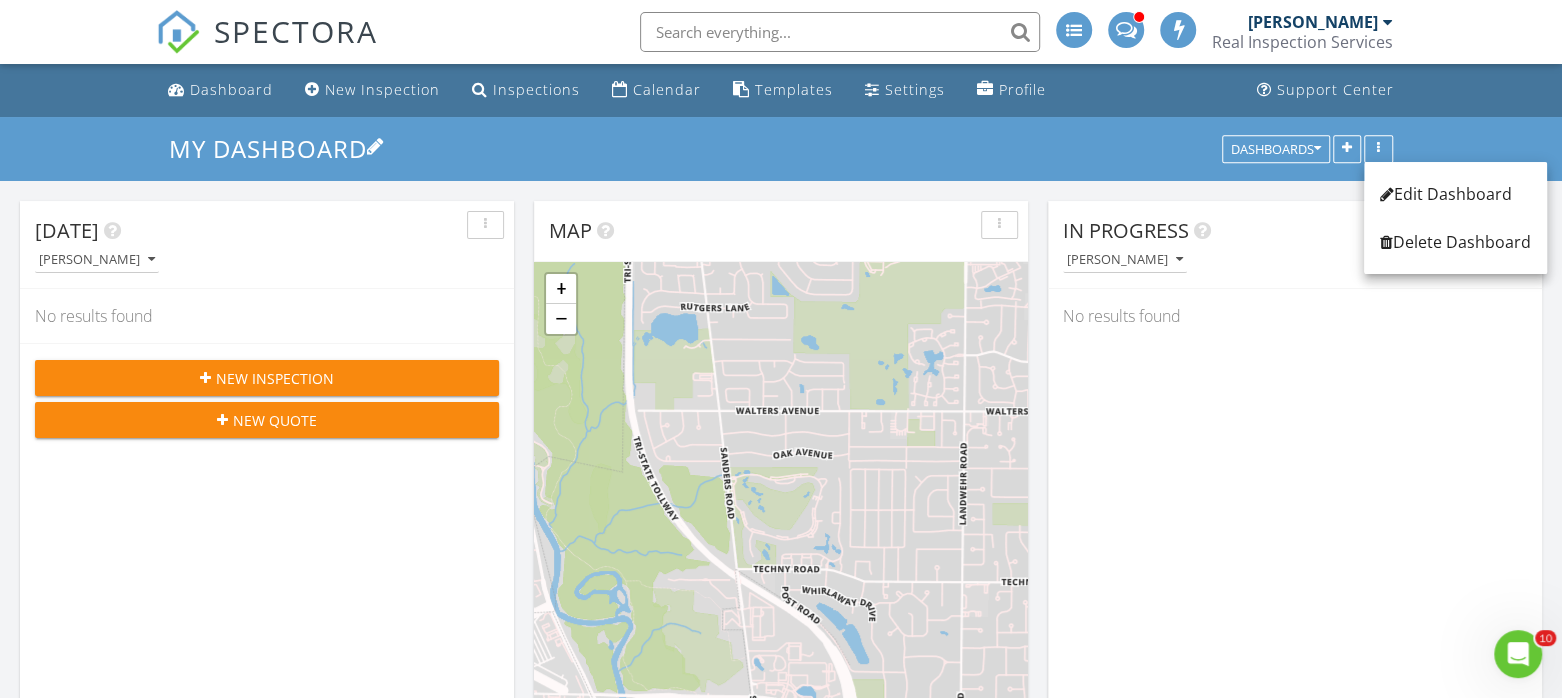 click on "My Dashboard" at bounding box center (781, 148) 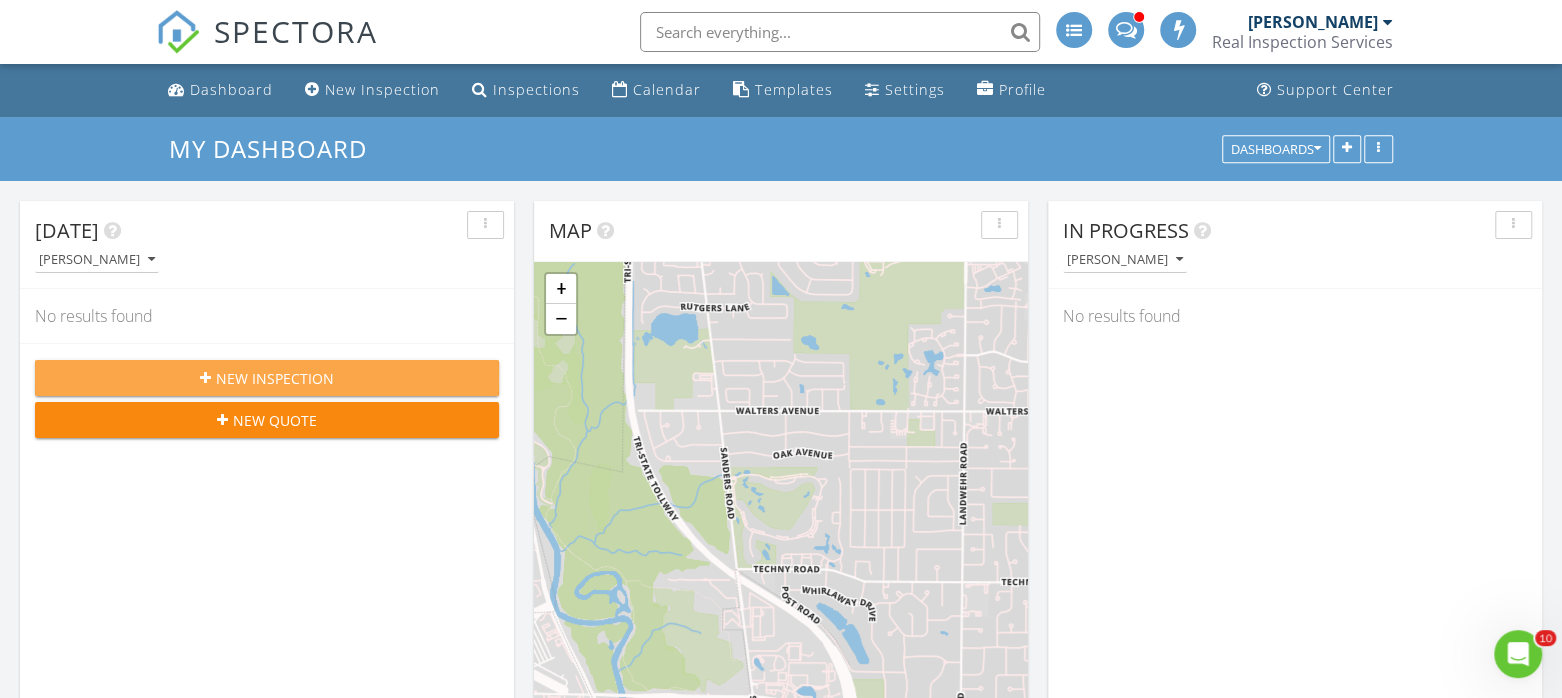 click on "New Inspection" at bounding box center [275, 378] 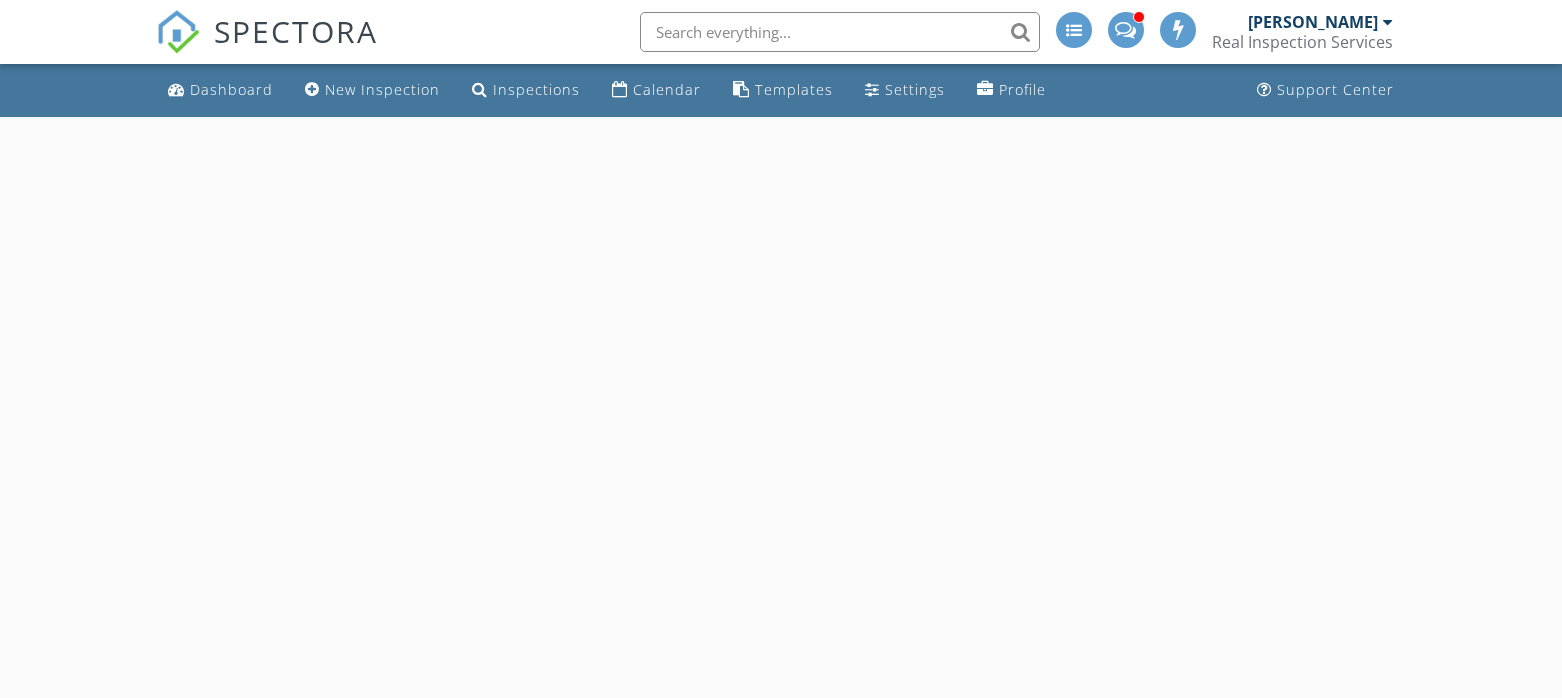 scroll, scrollTop: 0, scrollLeft: 0, axis: both 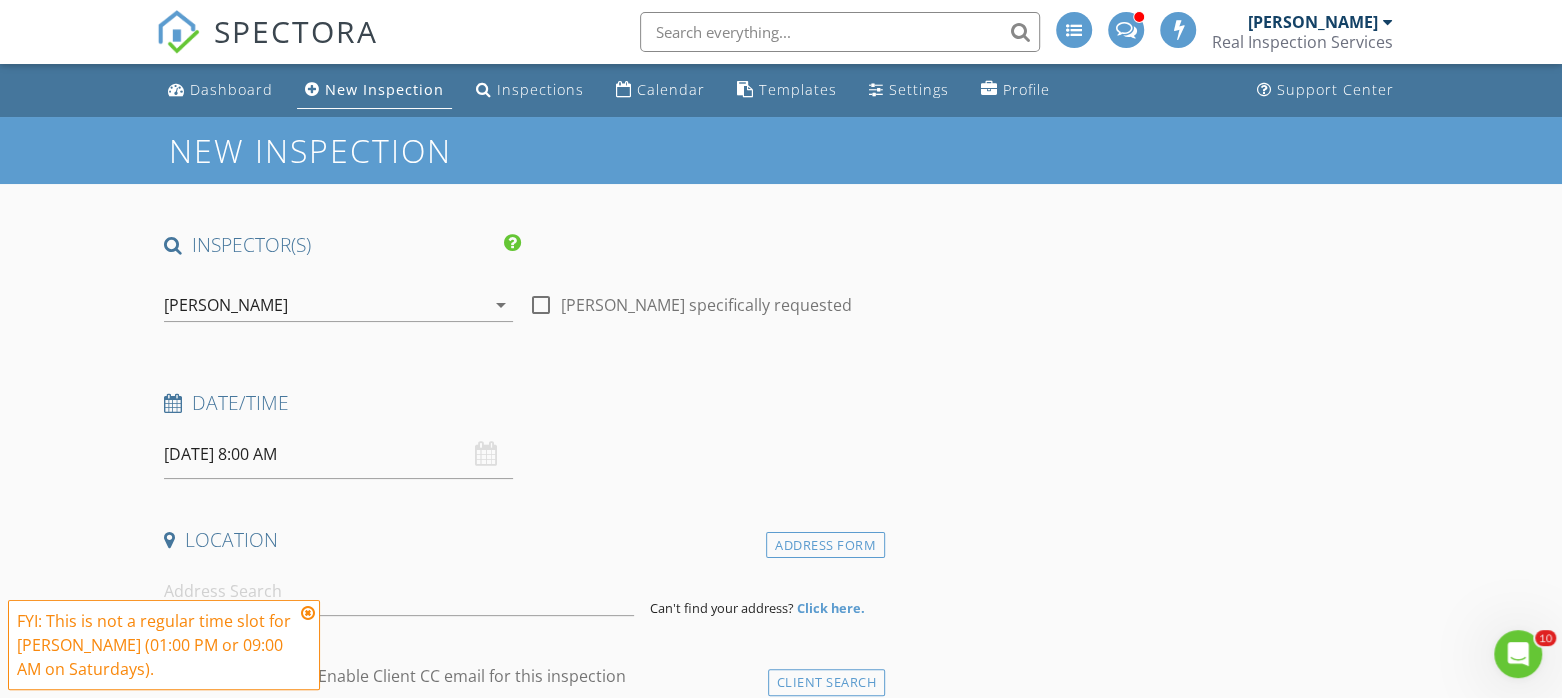 click on "[PERSON_NAME]" at bounding box center [324, 305] 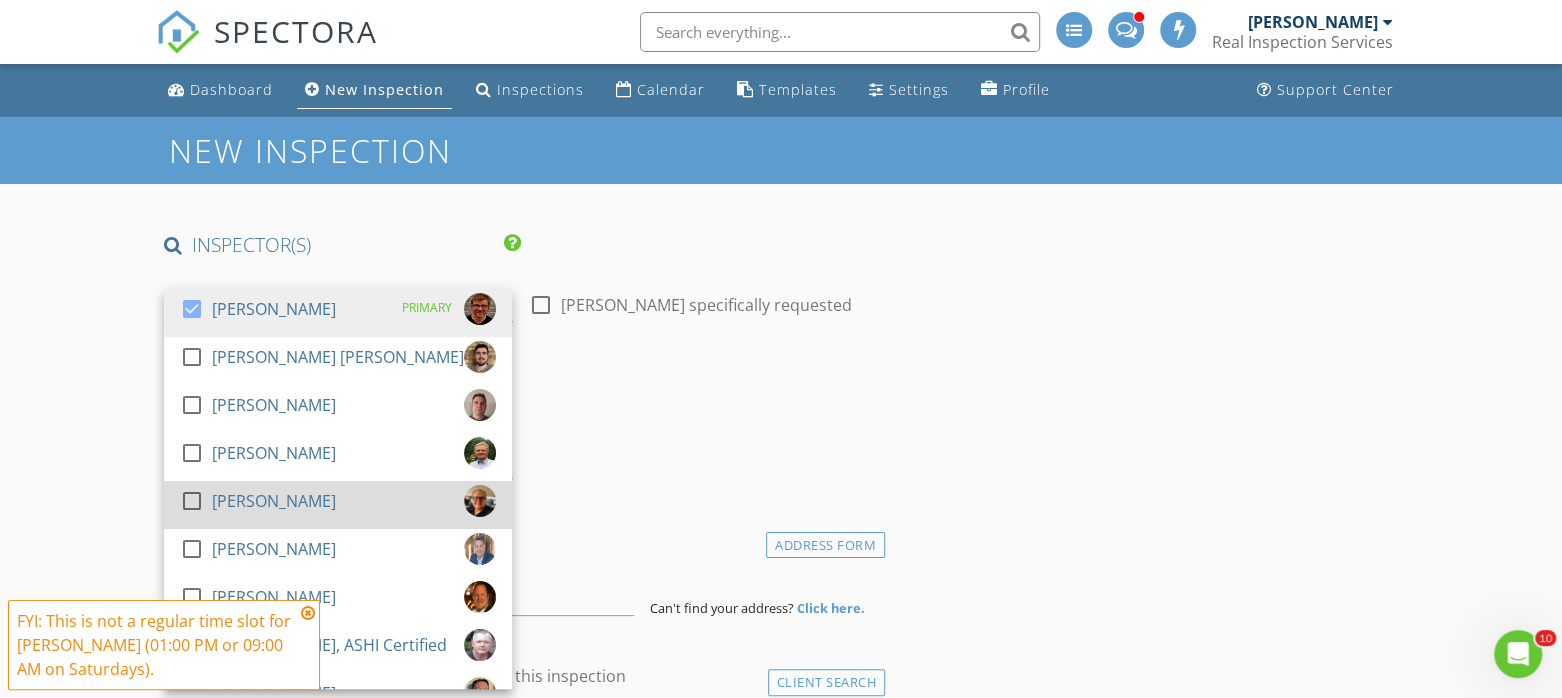 click on "[PERSON_NAME]" at bounding box center (274, 501) 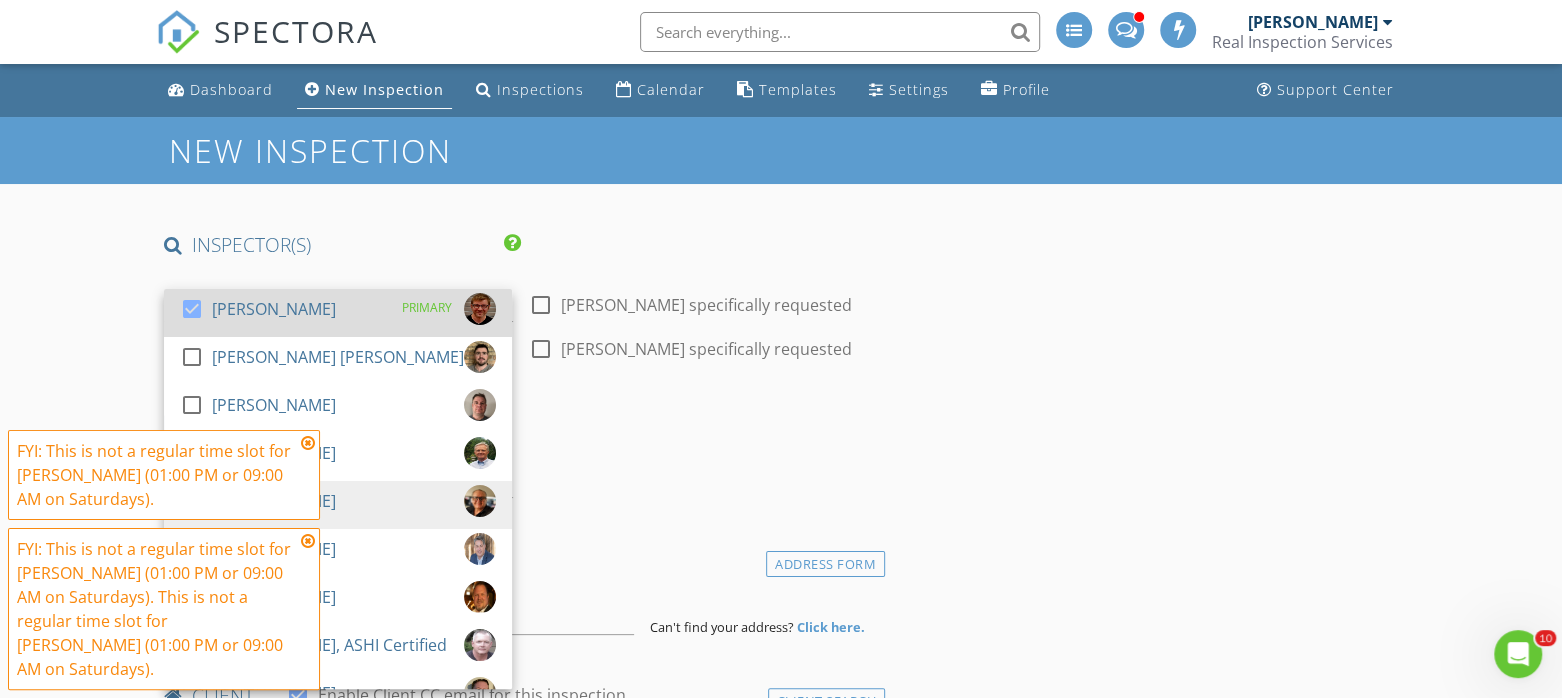 click at bounding box center (192, 309) 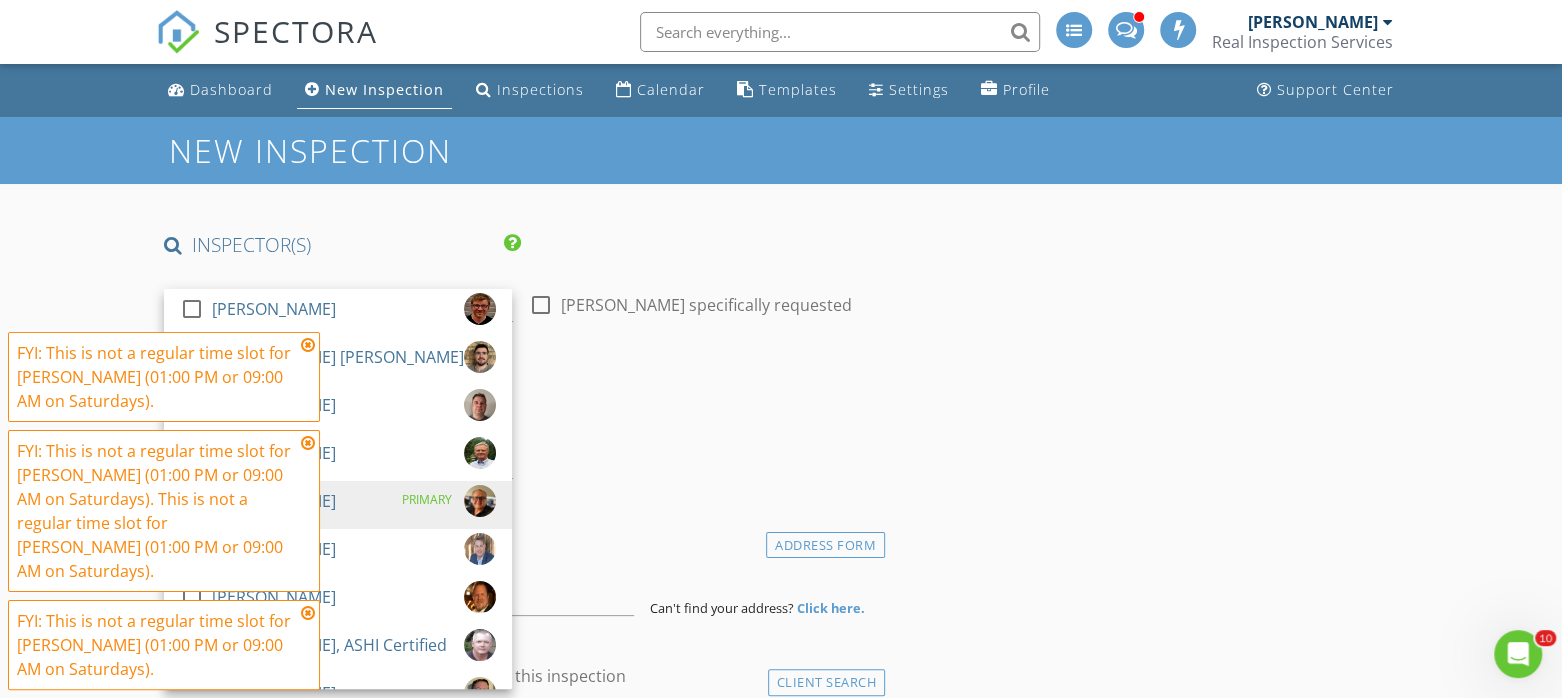 click on "INSPECTOR(S)
check_box_outline_blank   Brian Esterline     check_box_outline_blank   Connor Brodner     check_box_outline_blank   Ben Swenson     check_box_outline_blank   Larry Witort     check_box   John Lundberg   PRIMARY   check_box_outline_blank   Peter Brockman     check_box_outline_blank   Michael Schroeder     check_box_outline_blank   Chuck Ryan, ASHI Certified     check_box_outline_blank   Matthew Frank     check_box_outline_blank   Environmental Testing     John Lundberg arrow_drop_down   check_box_outline_blank John Lundberg specifically requested
Date/Time
07/12/2025 8:00 AM
Location
Address Form       Can't find your address?   Click here.
client
check_box Enable Client CC email for this inspection   Client Search     check_box_outline_blank Client is a Company/Organization     First Name   Last Name   Email   CC Email   Phone   Address   City" at bounding box center [781, 2350] 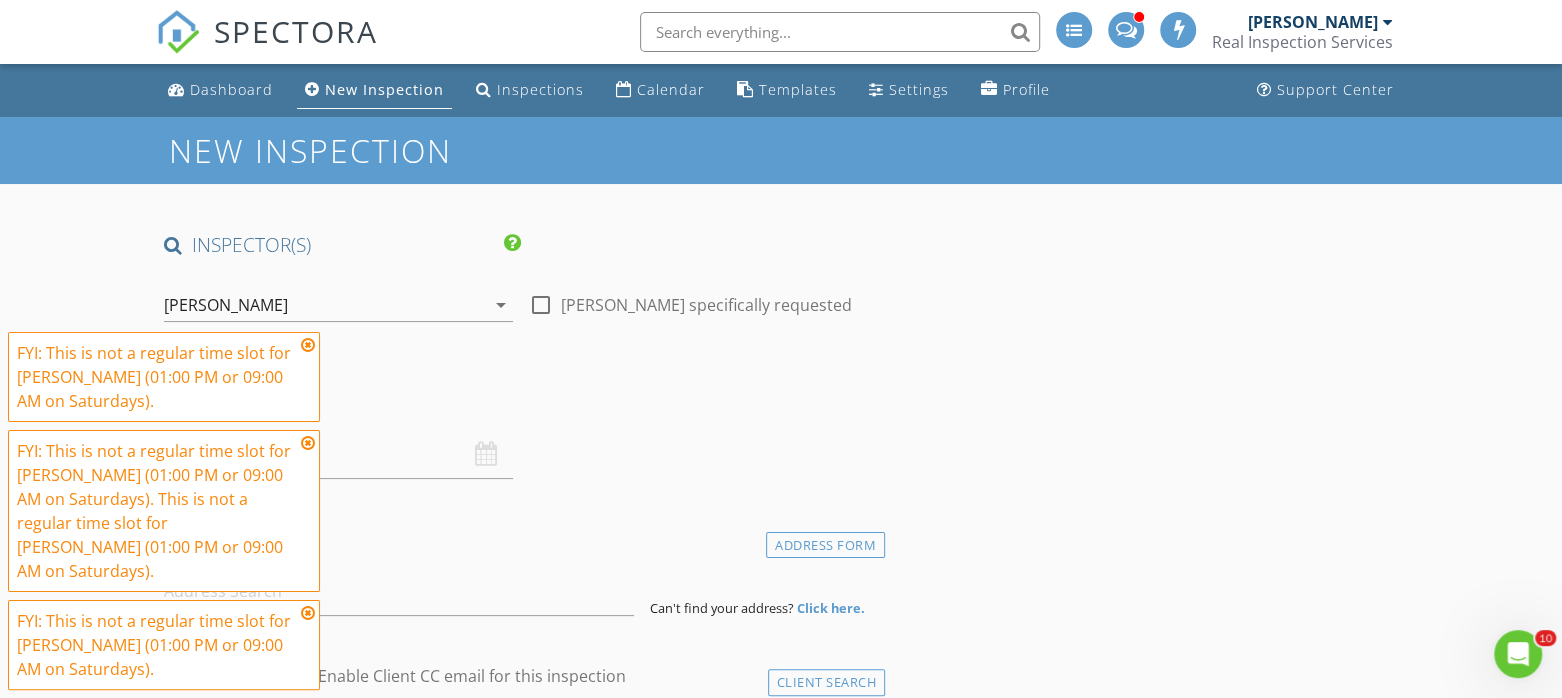 click on "INSPECTOR(S)
check_box_outline_blank   Brian Esterline     check_box_outline_blank   Connor Brodner     check_box_outline_blank   Ben Swenson     check_box_outline_blank   Larry Witort     check_box   John Lundberg   PRIMARY   check_box_outline_blank   Peter Brockman     check_box_outline_blank   Michael Schroeder     check_box_outline_blank   Chuck Ryan, ASHI Certified     check_box_outline_blank   Matthew Frank     check_box_outline_blank   Environmental Testing     John Lundberg arrow_drop_down   check_box_outline_blank John Lundberg specifically requested
Date/Time
07/12/2025 8:00 AM
Location
Address Form       Can't find your address?   Click here.
client
check_box Enable Client CC email for this inspection   Client Search     check_box_outline_blank Client is a Company/Organization     First Name   Last Name   Email   CC Email   Phone   Address   City" at bounding box center (781, 2350) 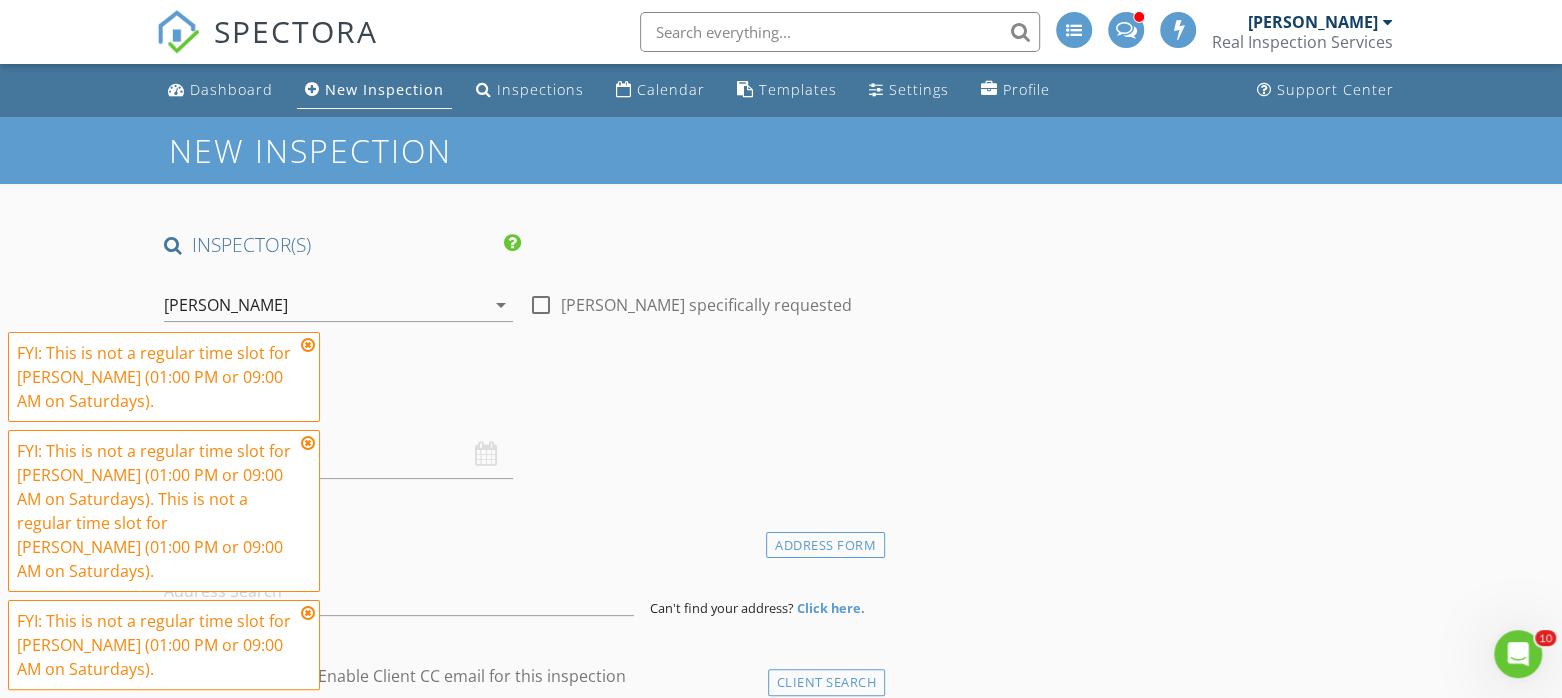 click at bounding box center [308, 345] 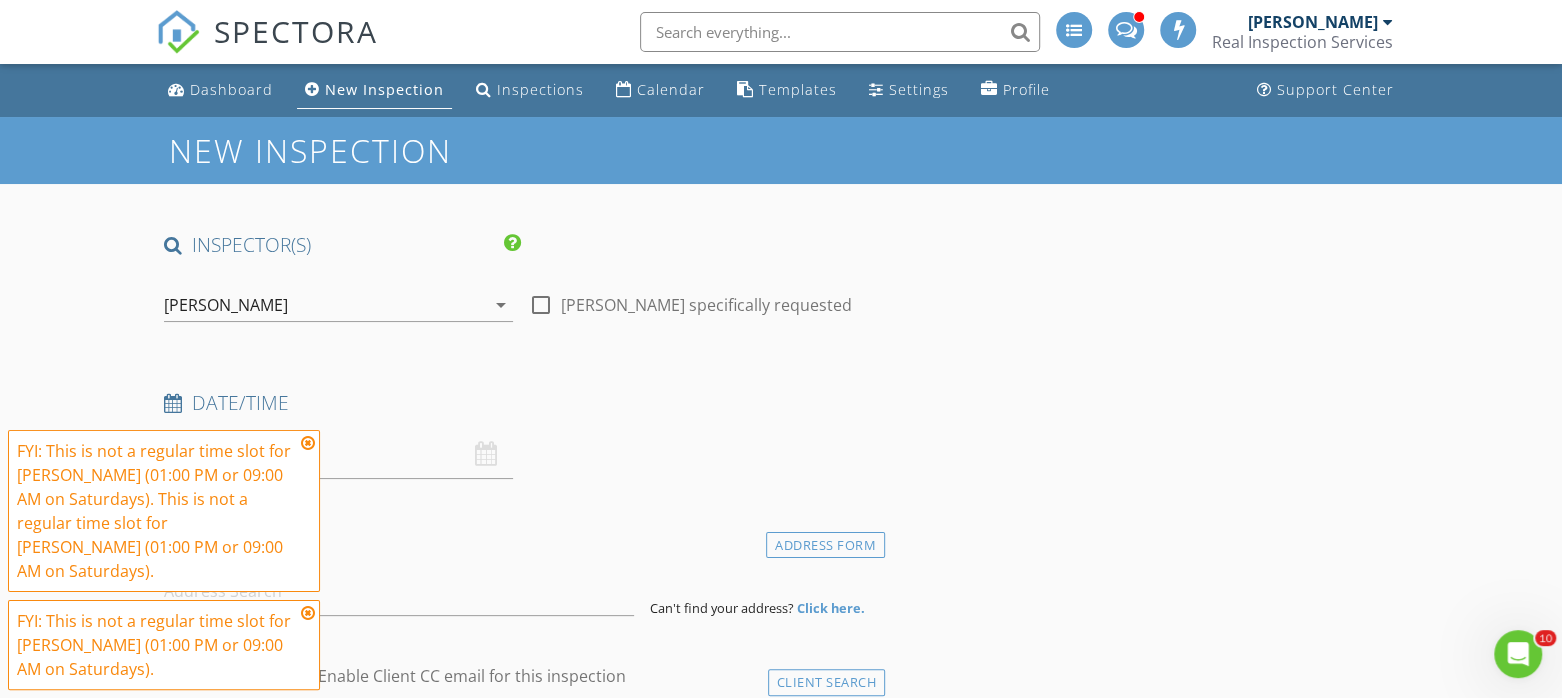 click at bounding box center (308, 443) 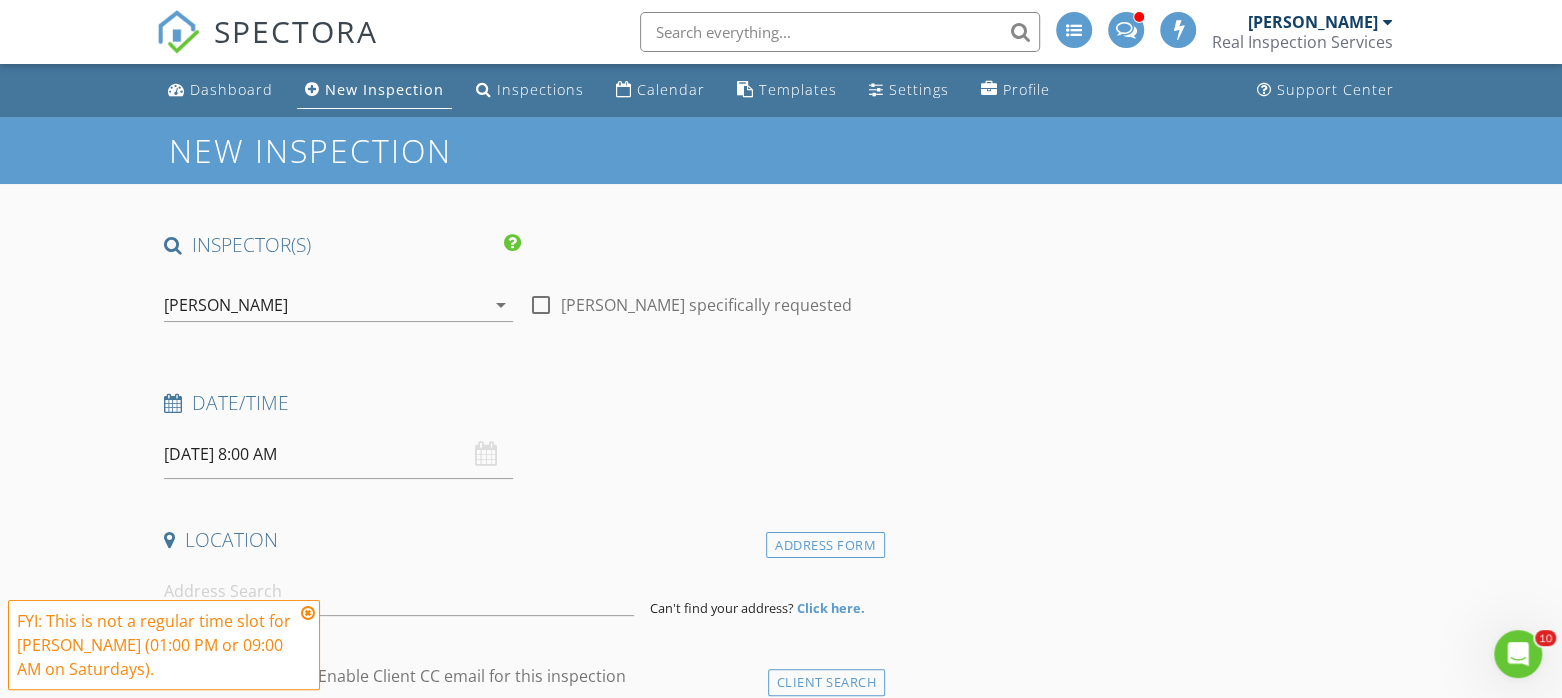 click at bounding box center [308, 613] 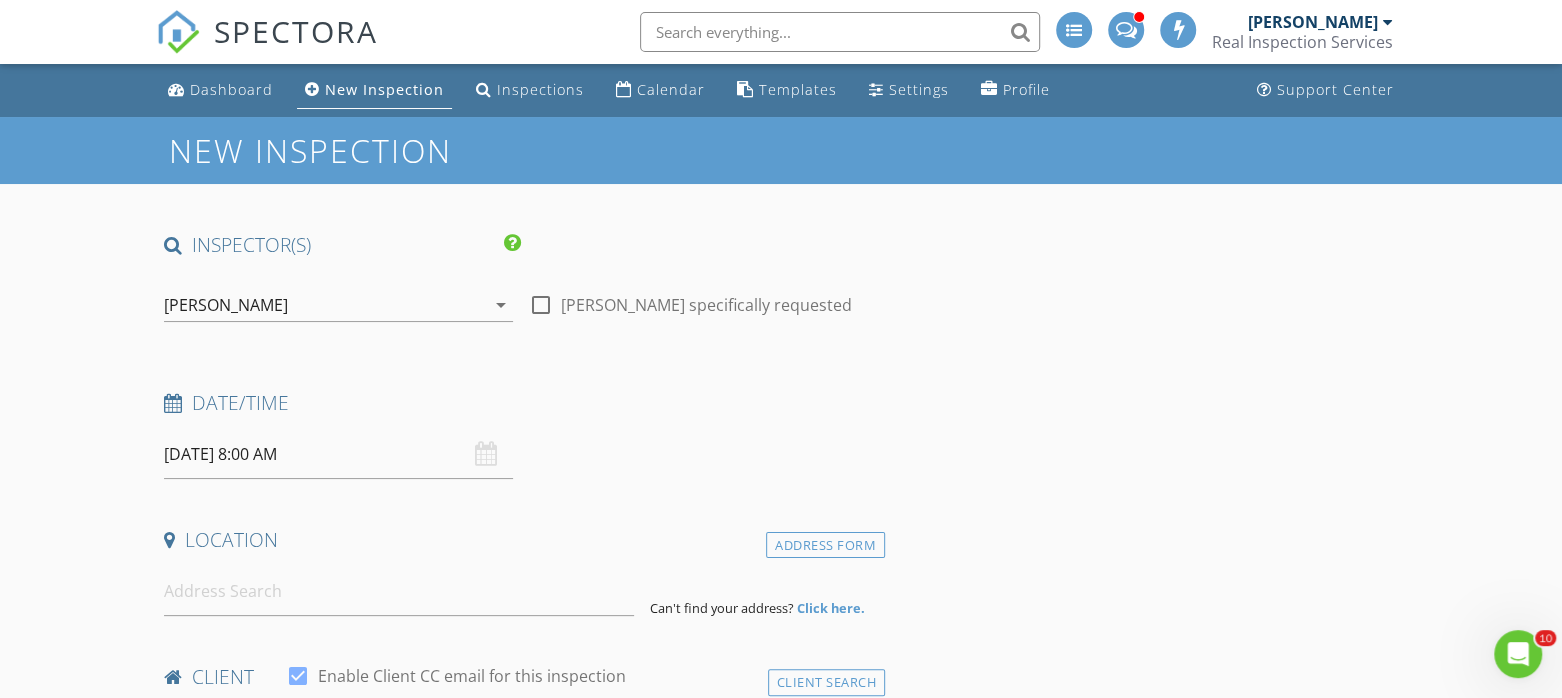 click on "07/12/2025 8:00 AM" at bounding box center [338, 454] 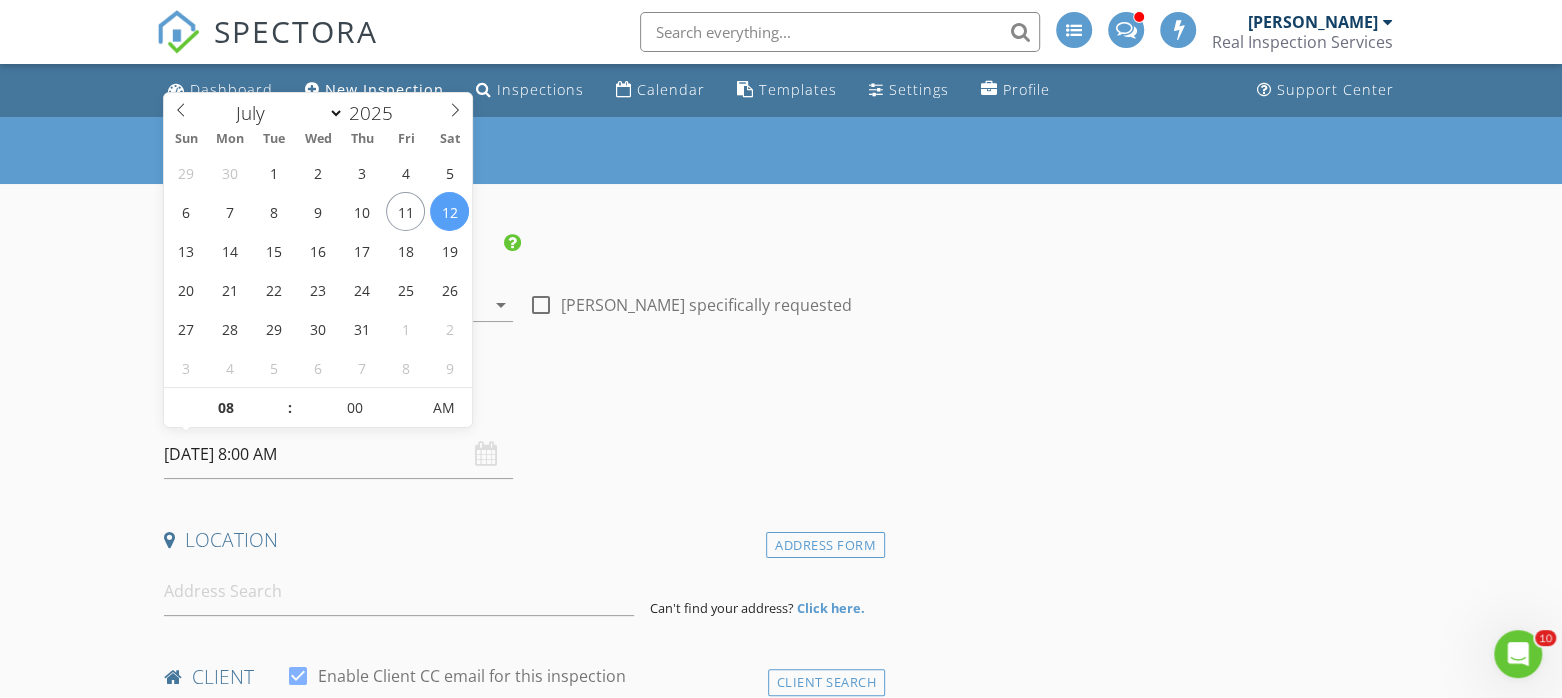click on "INSPECTOR(S)
check_box_outline_blank   Brian Esterline     check_box_outline_blank   Connor Brodner     check_box_outline_blank   Ben Swenson     check_box_outline_blank   Larry Witort     check_box   John Lundberg   PRIMARY   check_box_outline_blank   Peter Brockman     check_box_outline_blank   Michael Schroeder     check_box_outline_blank   Chuck Ryan, ASHI Certified     check_box_outline_blank   Matthew Frank     check_box_outline_blank   Environmental Testing     John Lundberg arrow_drop_down   check_box_outline_blank John Lundberg specifically requested
Date/Time
07/12/2025 8:00 AM
Location
Address Form       Can't find your address?   Click here.
client
check_box Enable Client CC email for this inspection   Client Search     check_box_outline_blank Client is a Company/Organization     First Name   Last Name   Email   CC Email   Phone   Address   City" at bounding box center (781, 2350) 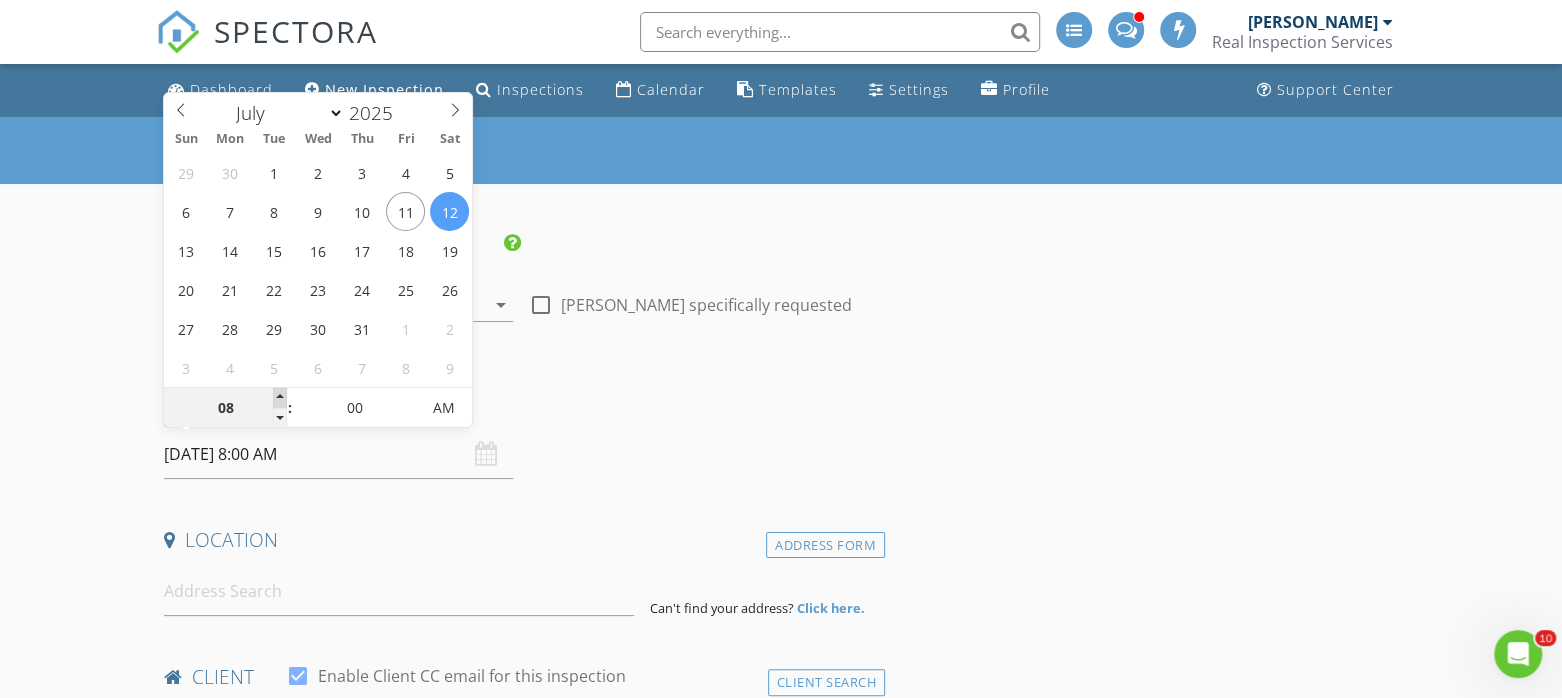 type on "09" 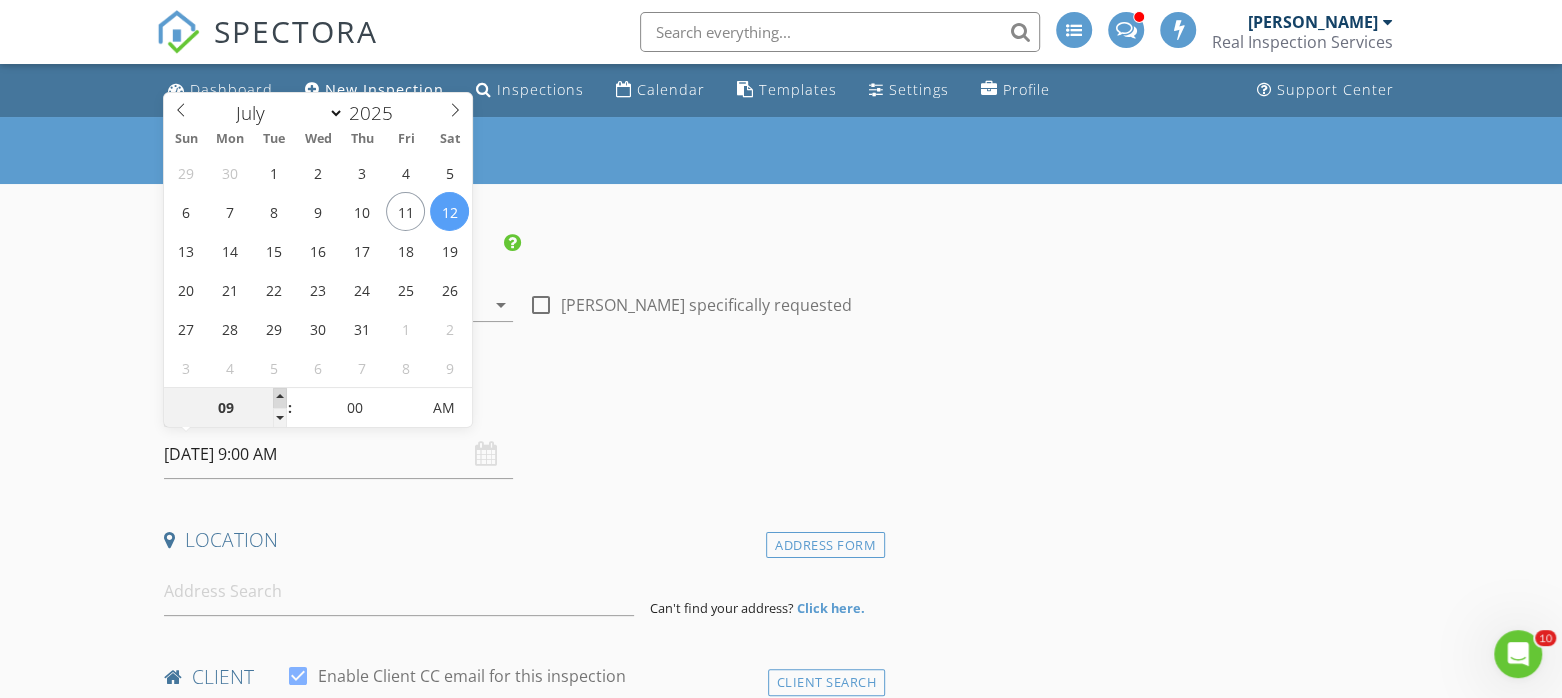 click at bounding box center [280, 398] 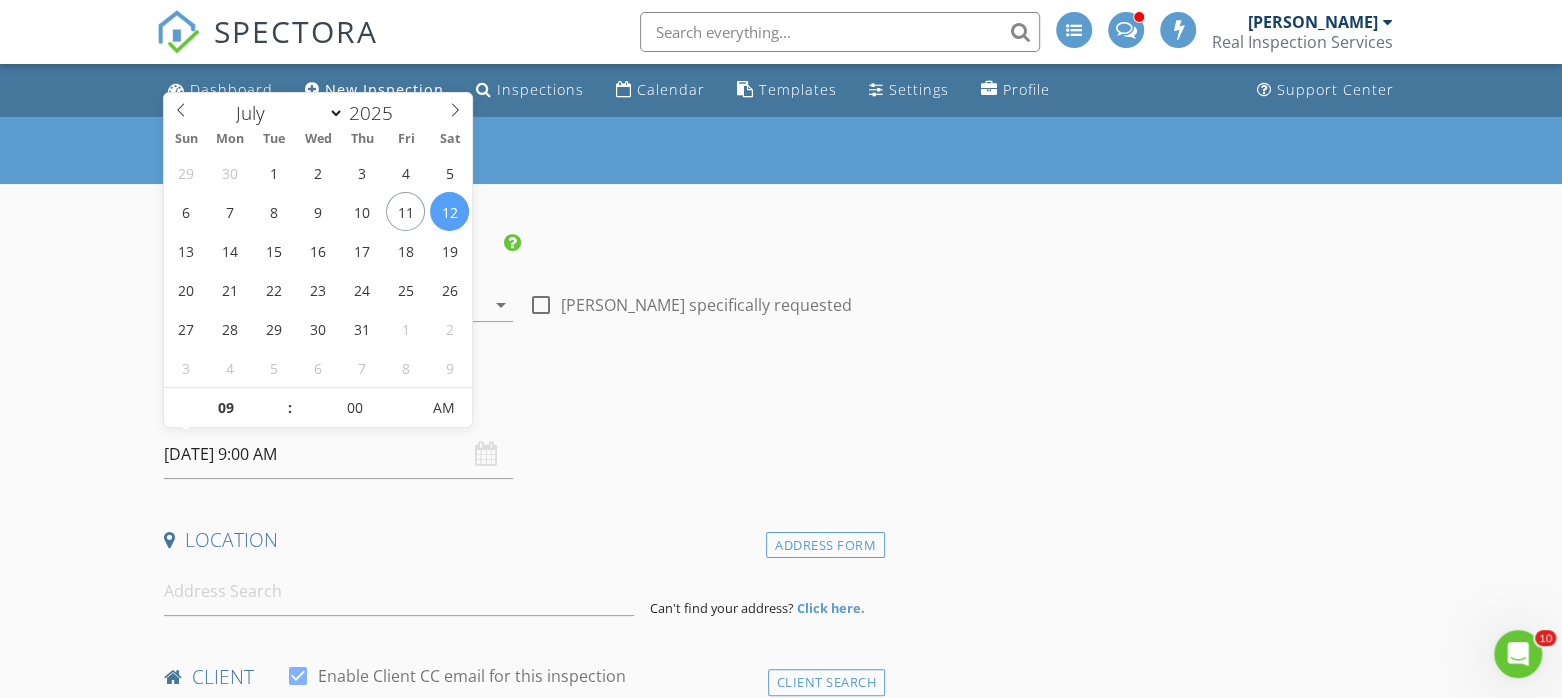 click on "Date/Time" at bounding box center (520, 403) 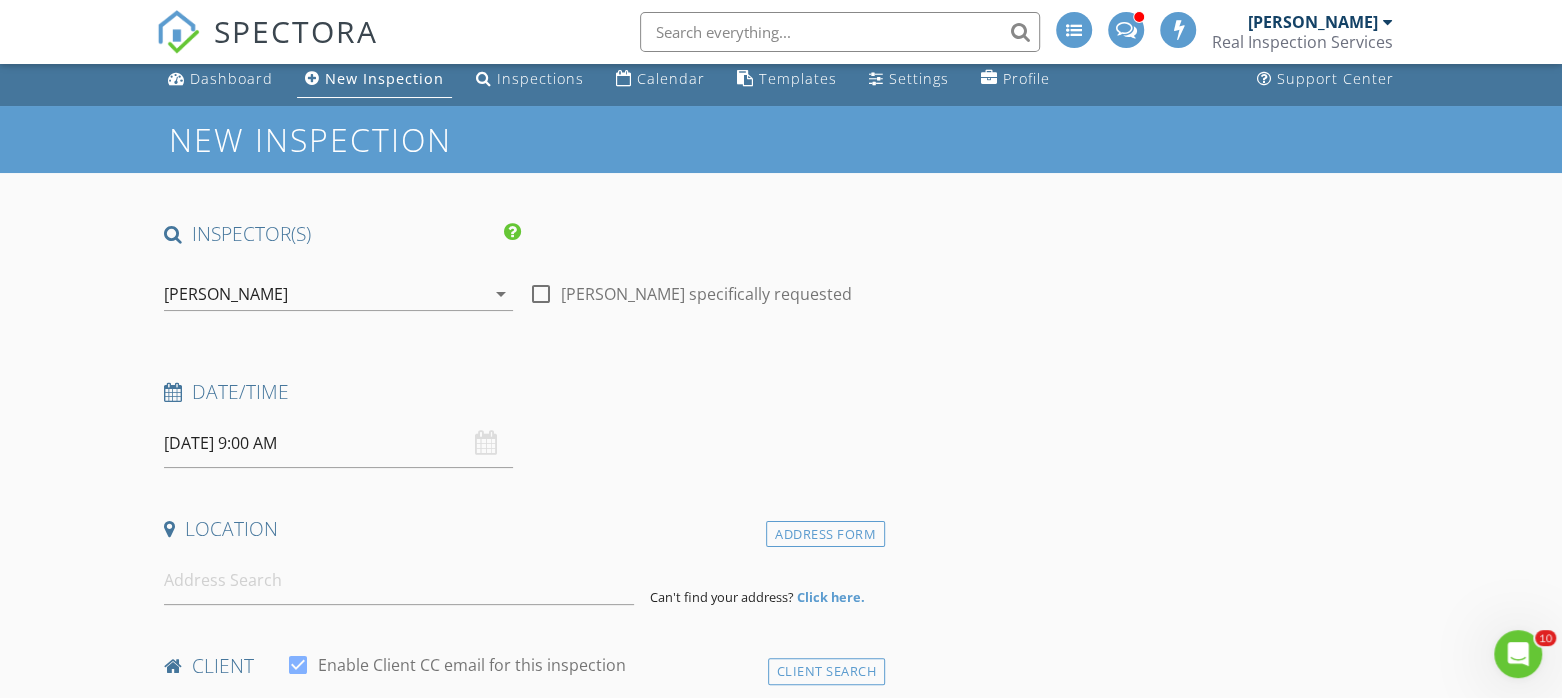 scroll, scrollTop: 0, scrollLeft: 0, axis: both 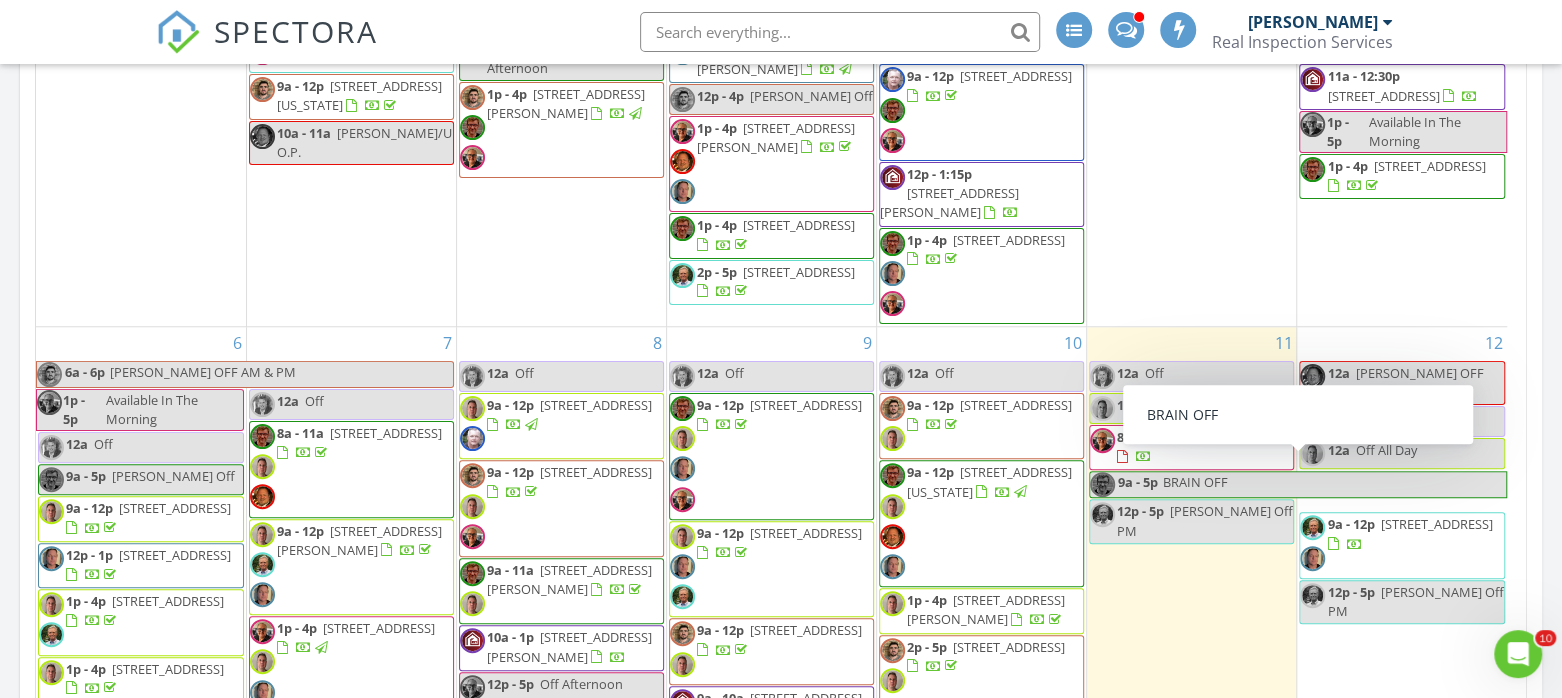 click on "11
12a
Off
12a
Off All Day
8a - 11a
[STREET_ADDRESS]
9a - 5p
BRAIN OFF
12p - 5p
[PERSON_NAME] Off PM" at bounding box center [1191, 684] 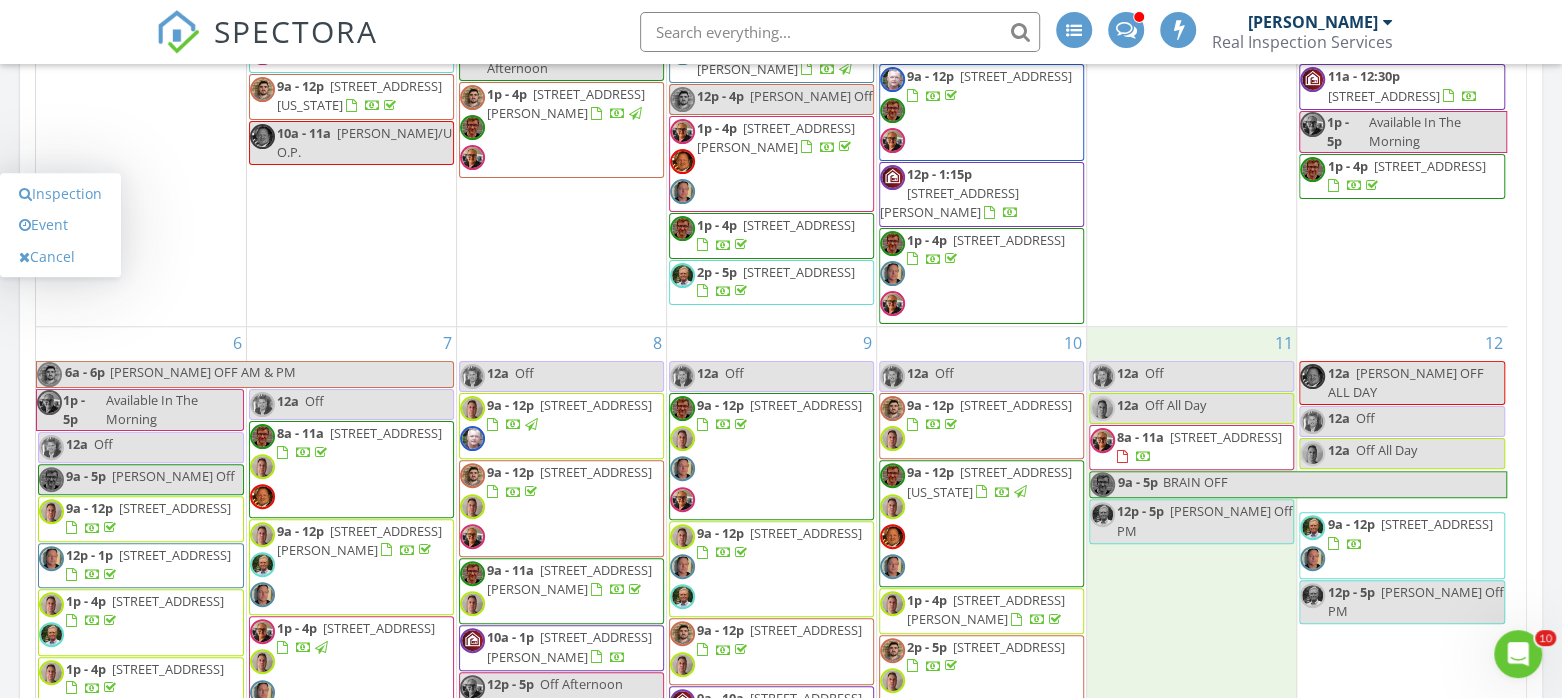 scroll, scrollTop: 0, scrollLeft: 0, axis: both 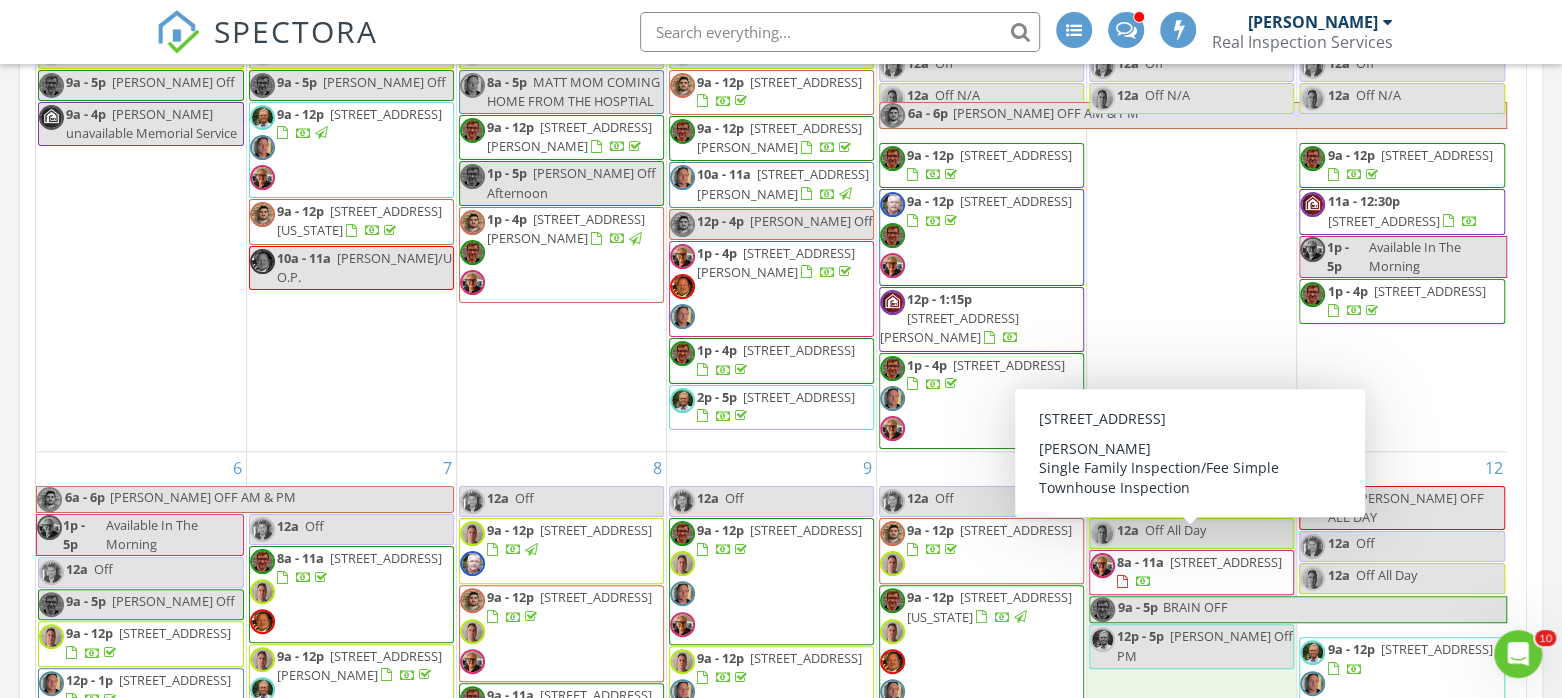 click on "8a - 11a" at bounding box center [1140, 562] 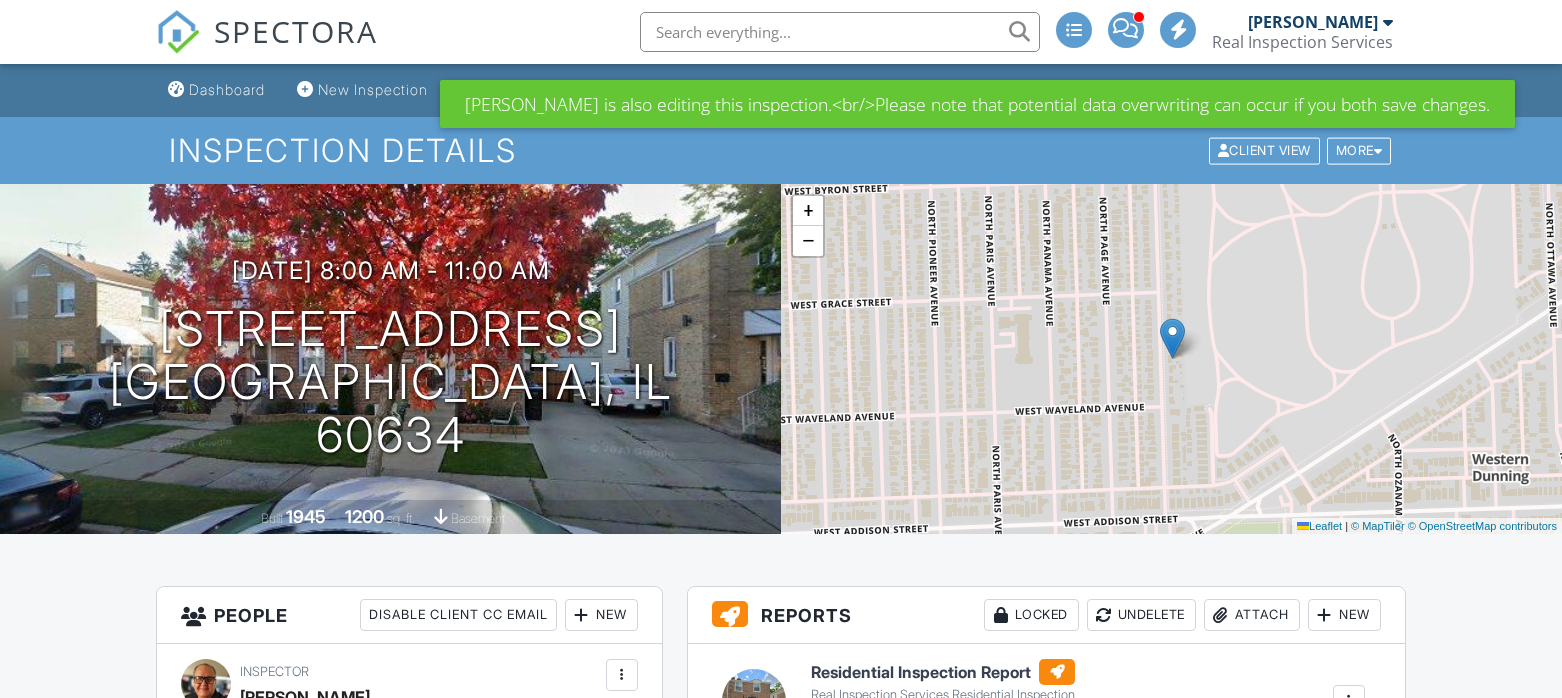 scroll, scrollTop: 750, scrollLeft: 0, axis: vertical 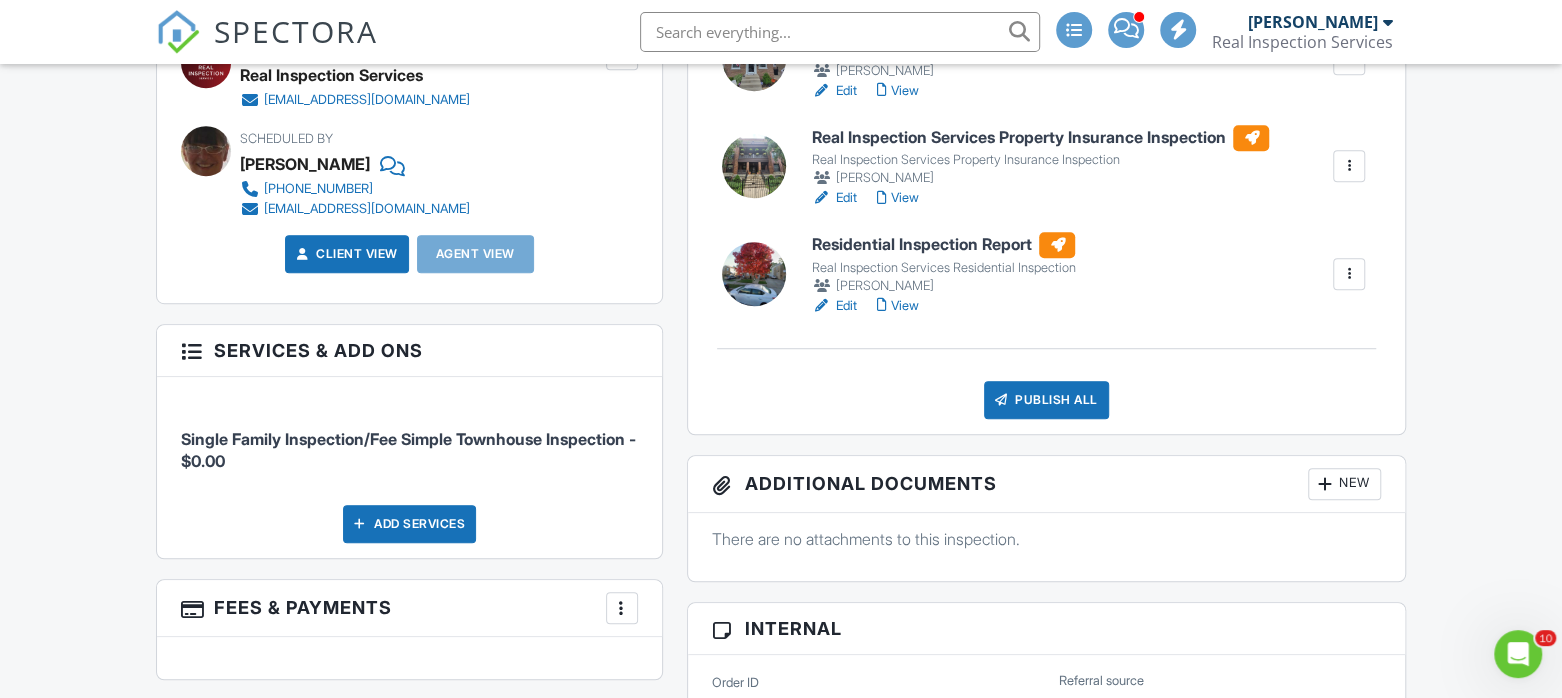 click on "Real Inspection Services Residential Inspection" at bounding box center (943, 268) 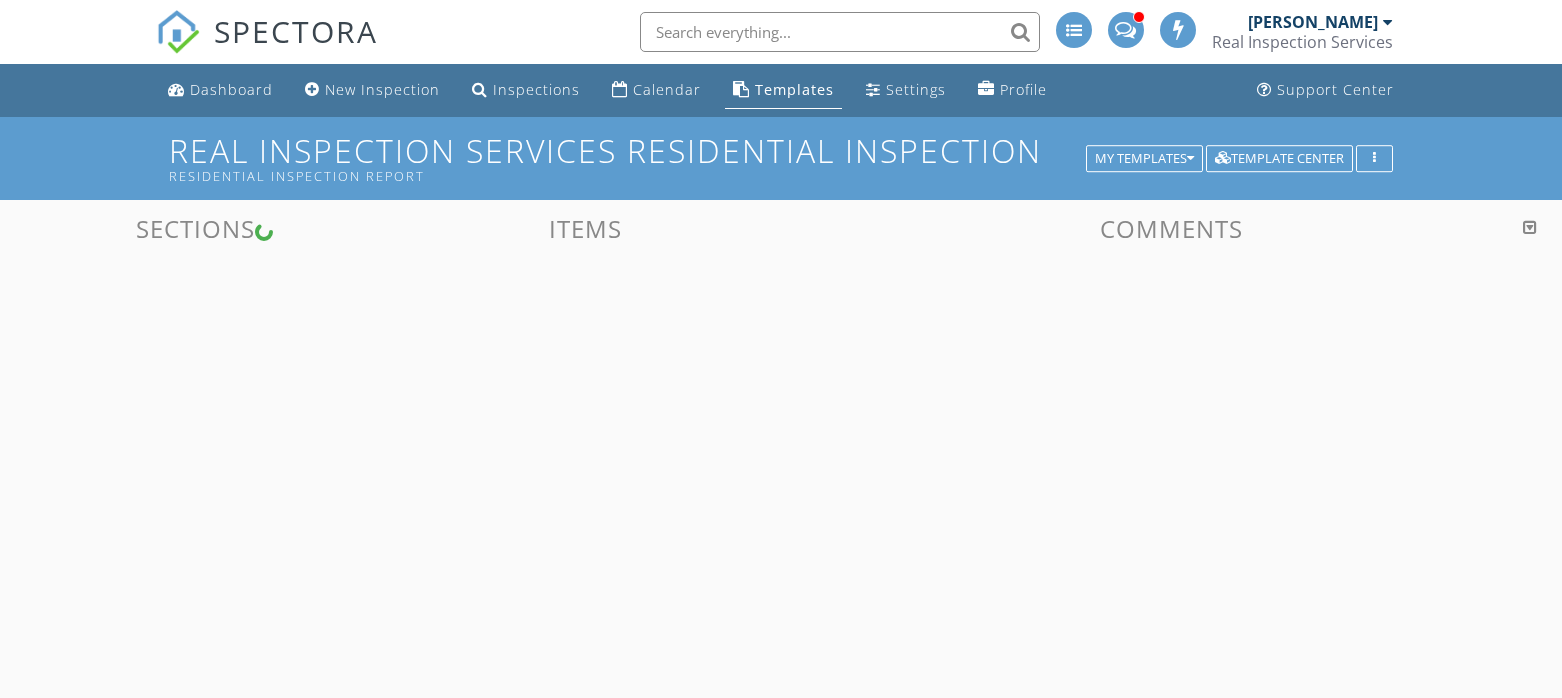scroll, scrollTop: 0, scrollLeft: 0, axis: both 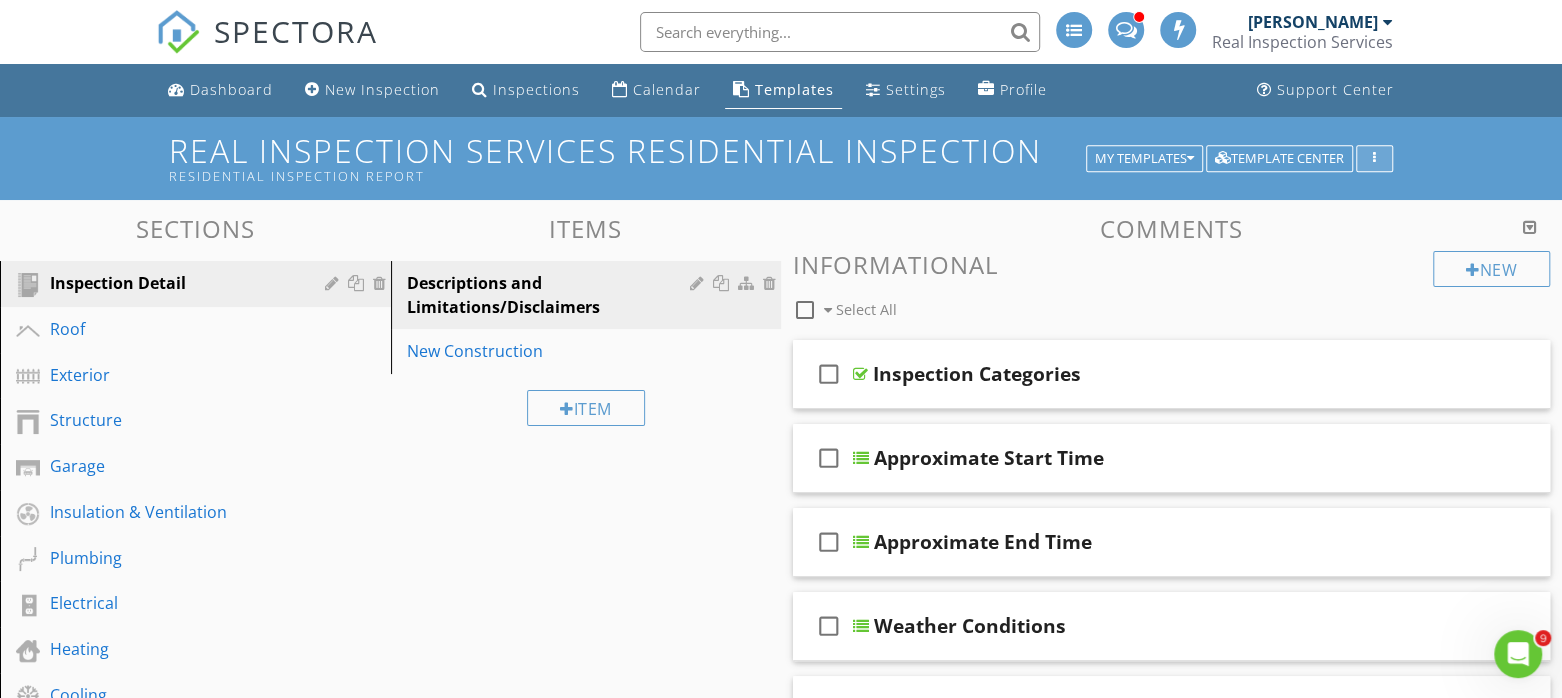 click at bounding box center [1374, 159] 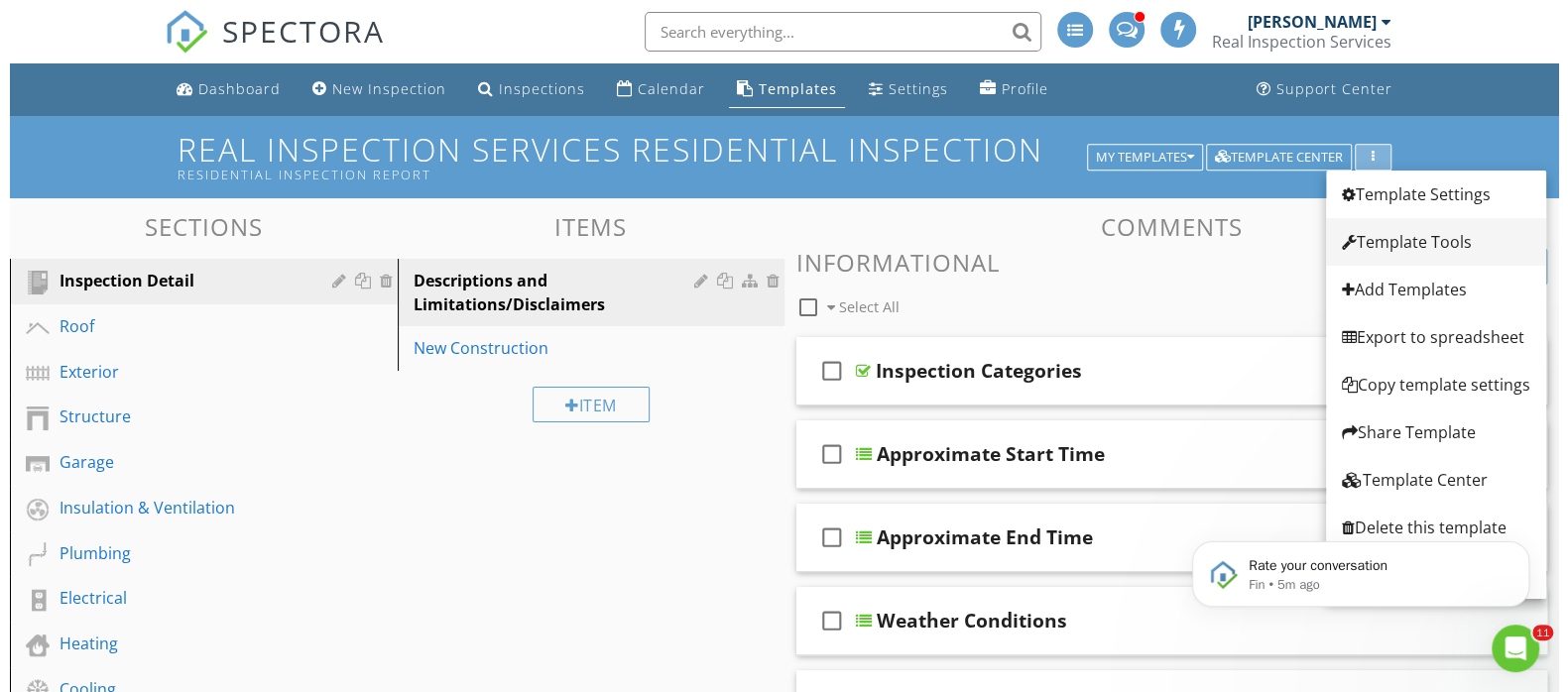 scroll, scrollTop: 0, scrollLeft: 0, axis: both 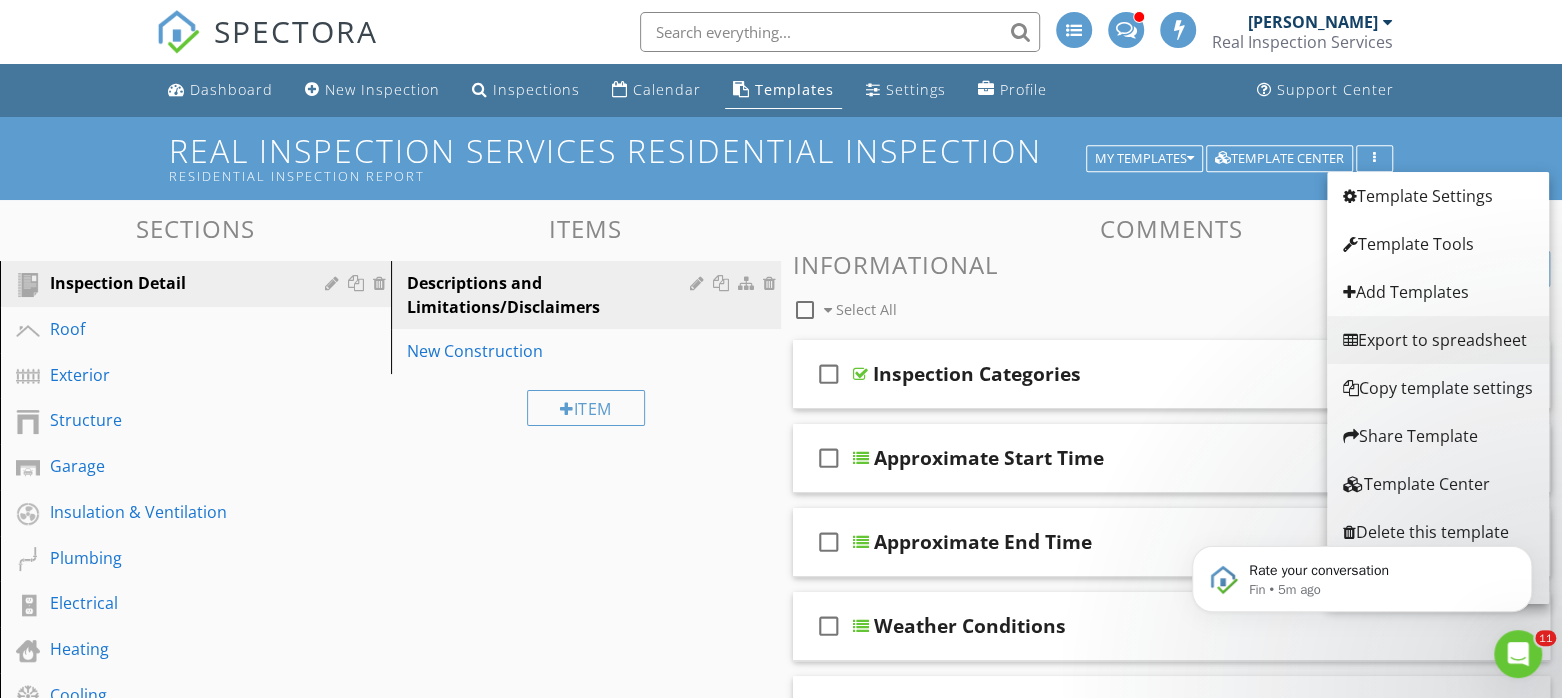 click on "Export to spreadsheet" at bounding box center [1438, 340] 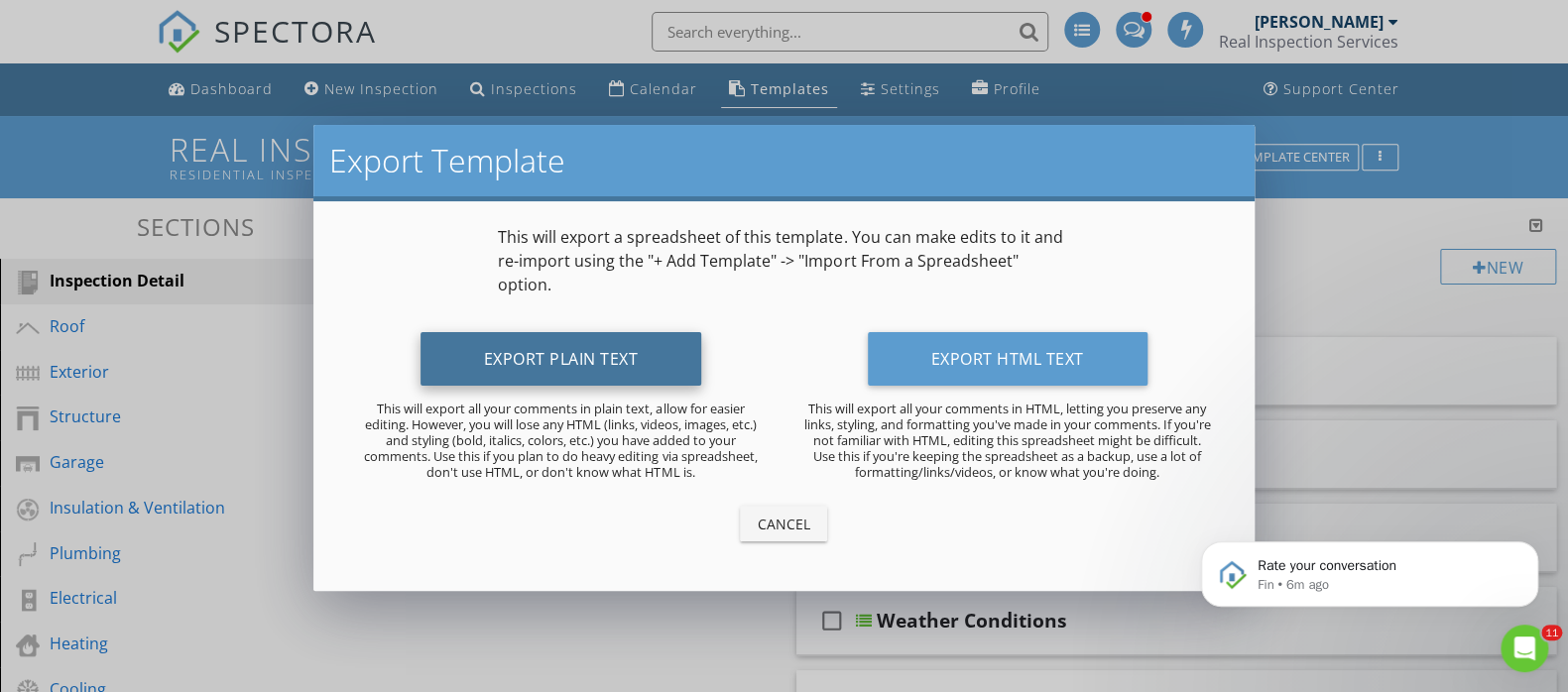 click on "Export Plain Text" at bounding box center (561, 359) 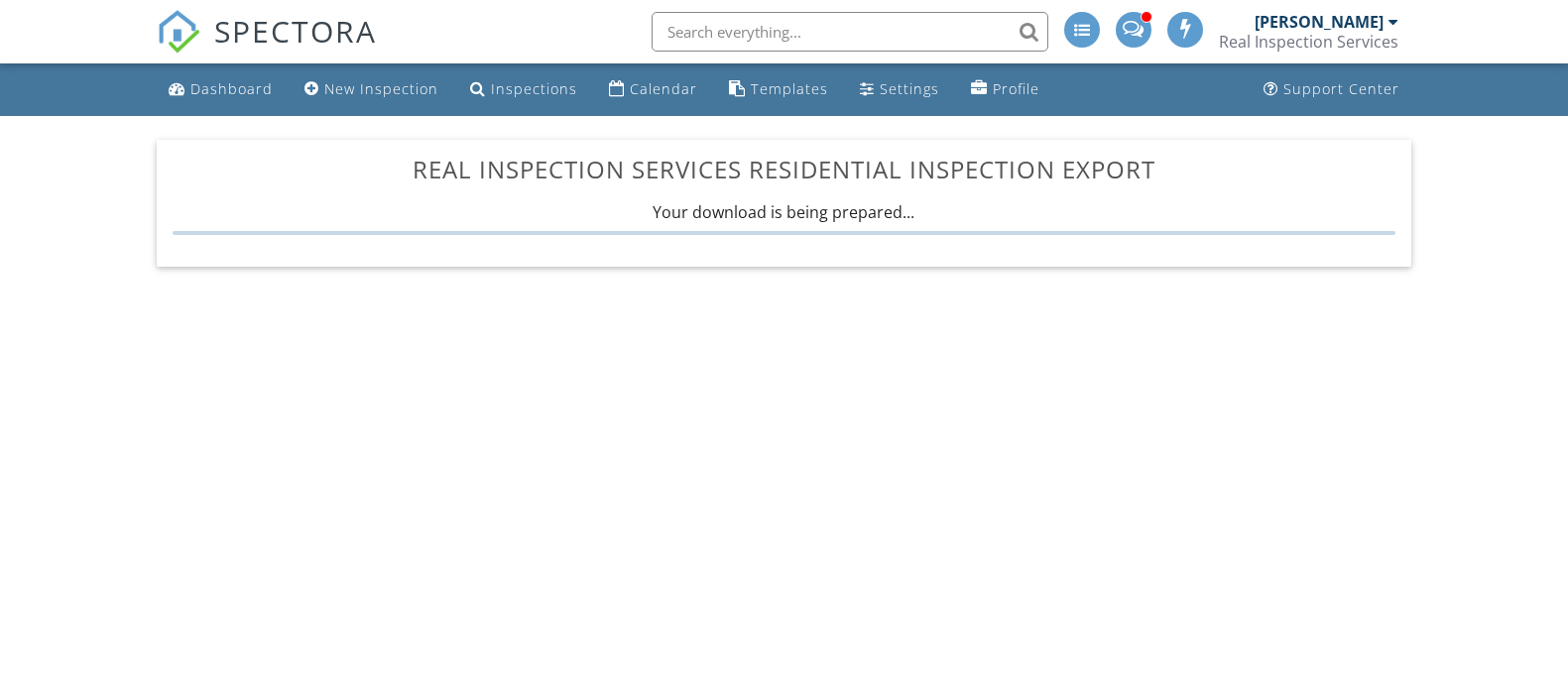 scroll, scrollTop: 0, scrollLeft: 0, axis: both 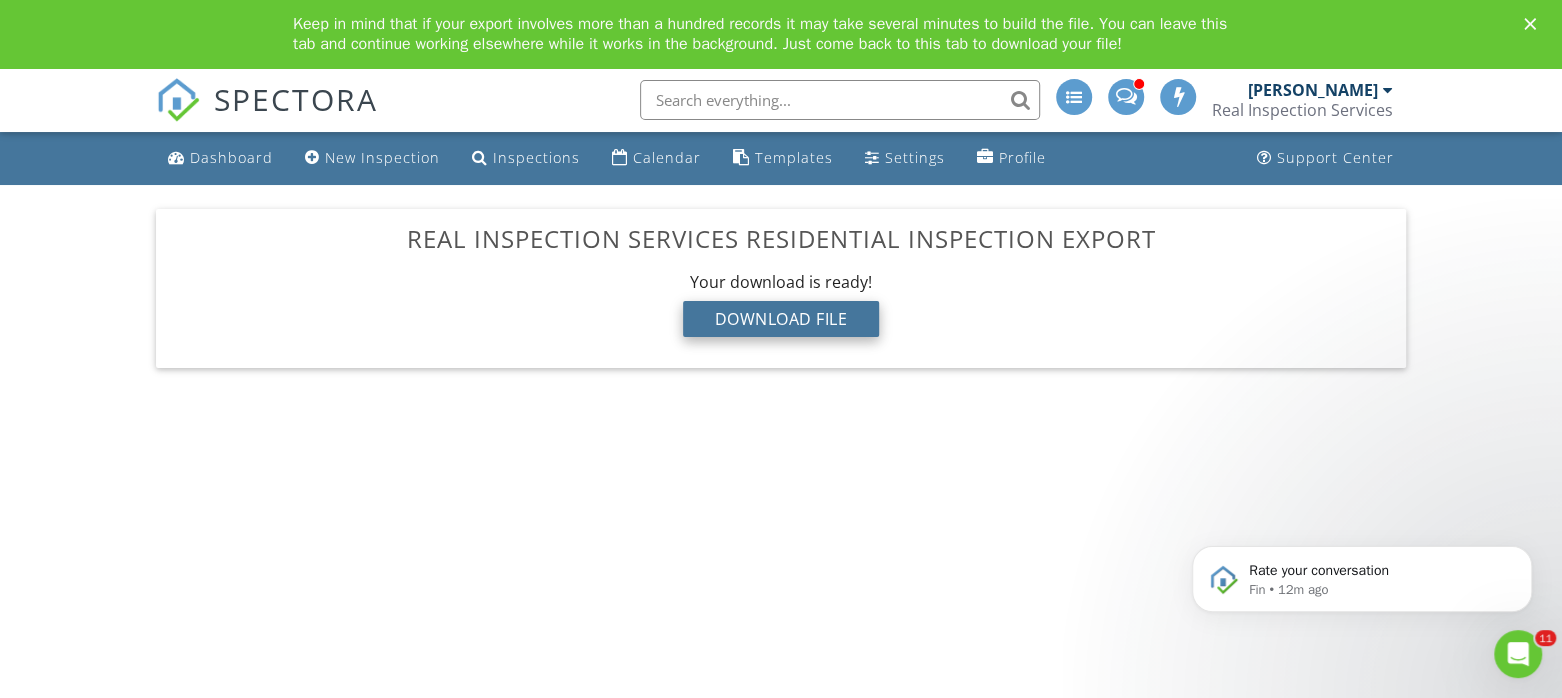 click on "Download File" at bounding box center [781, 319] 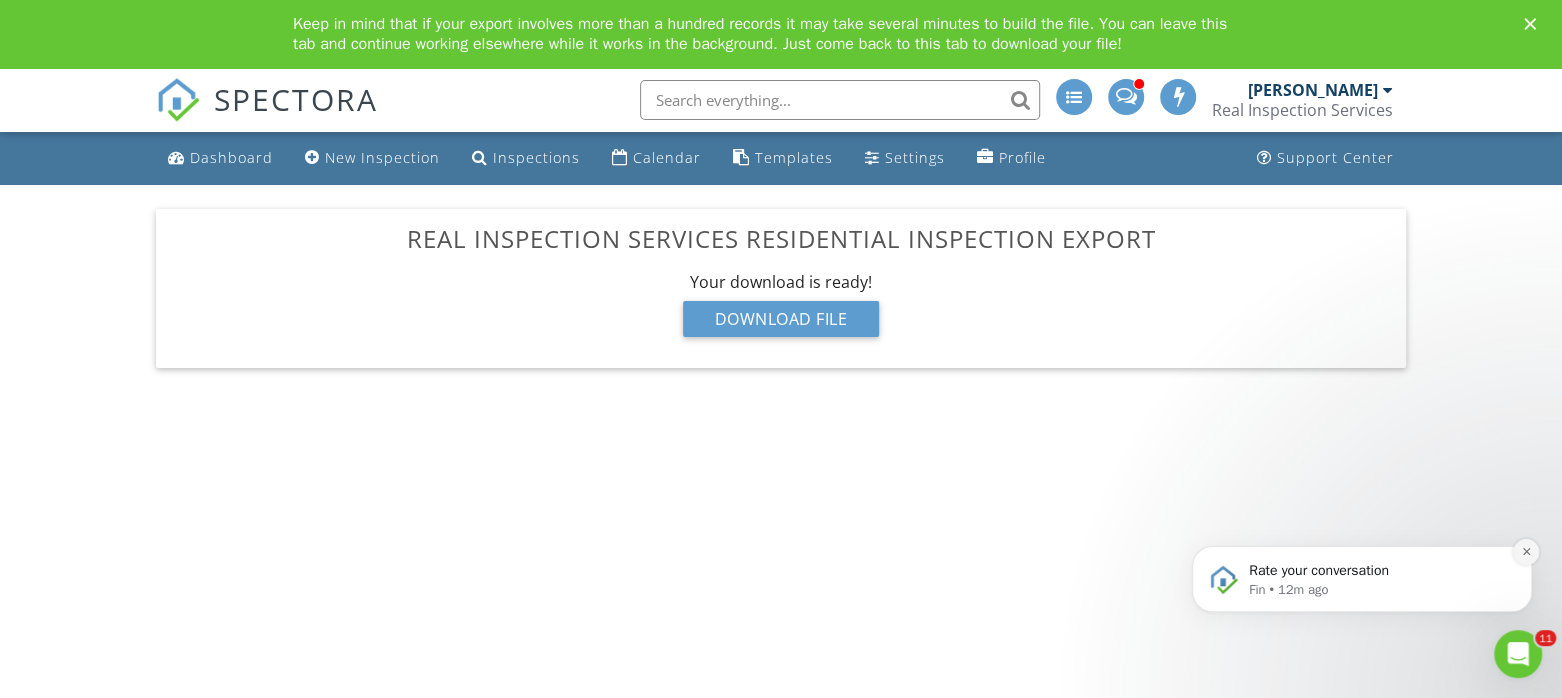 click 